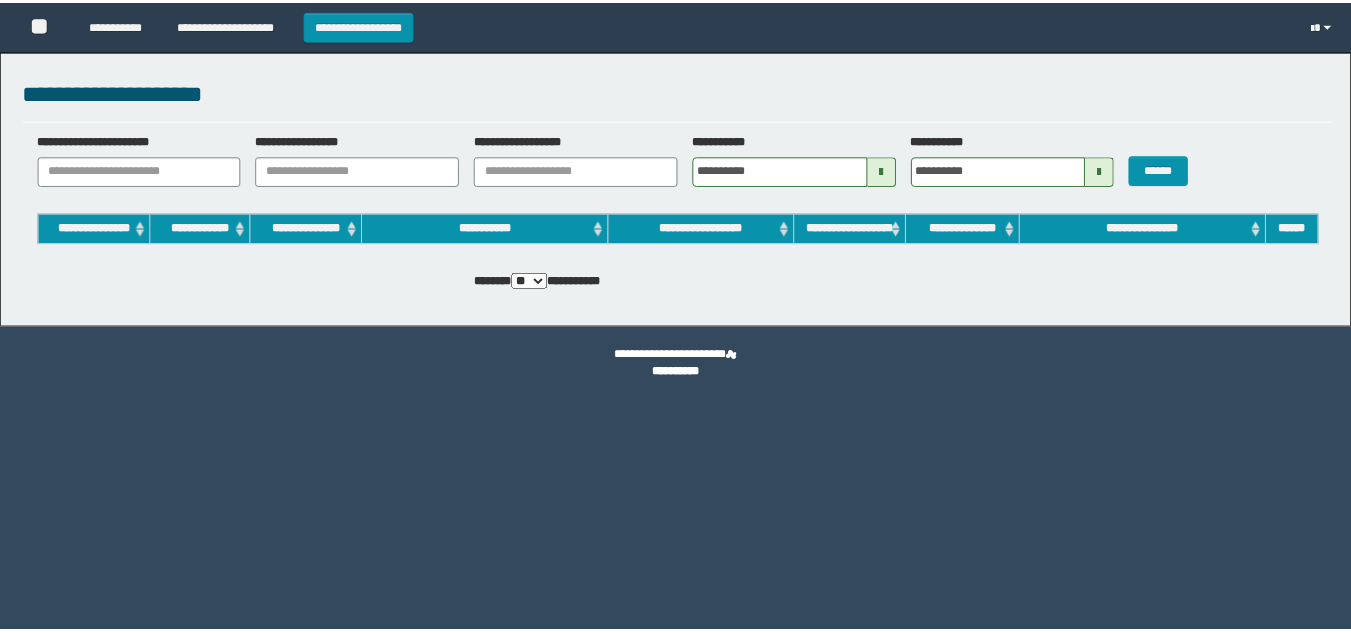 scroll, scrollTop: 0, scrollLeft: 0, axis: both 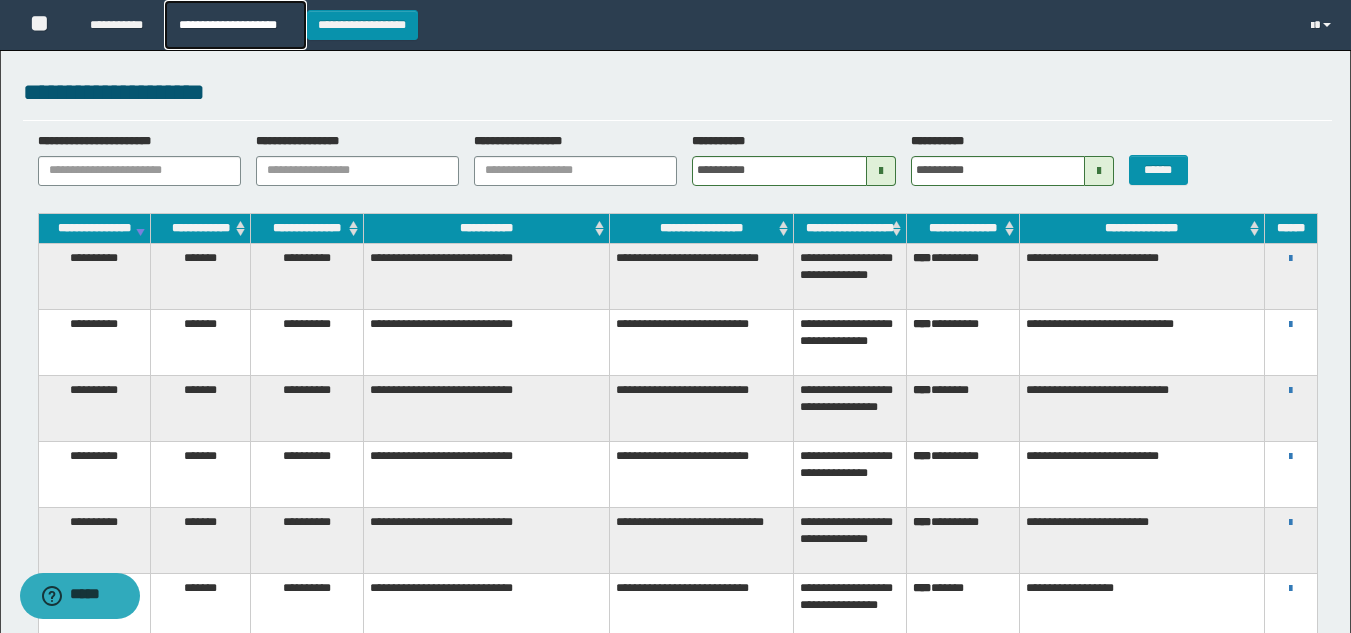 click on "**********" at bounding box center [235, 25] 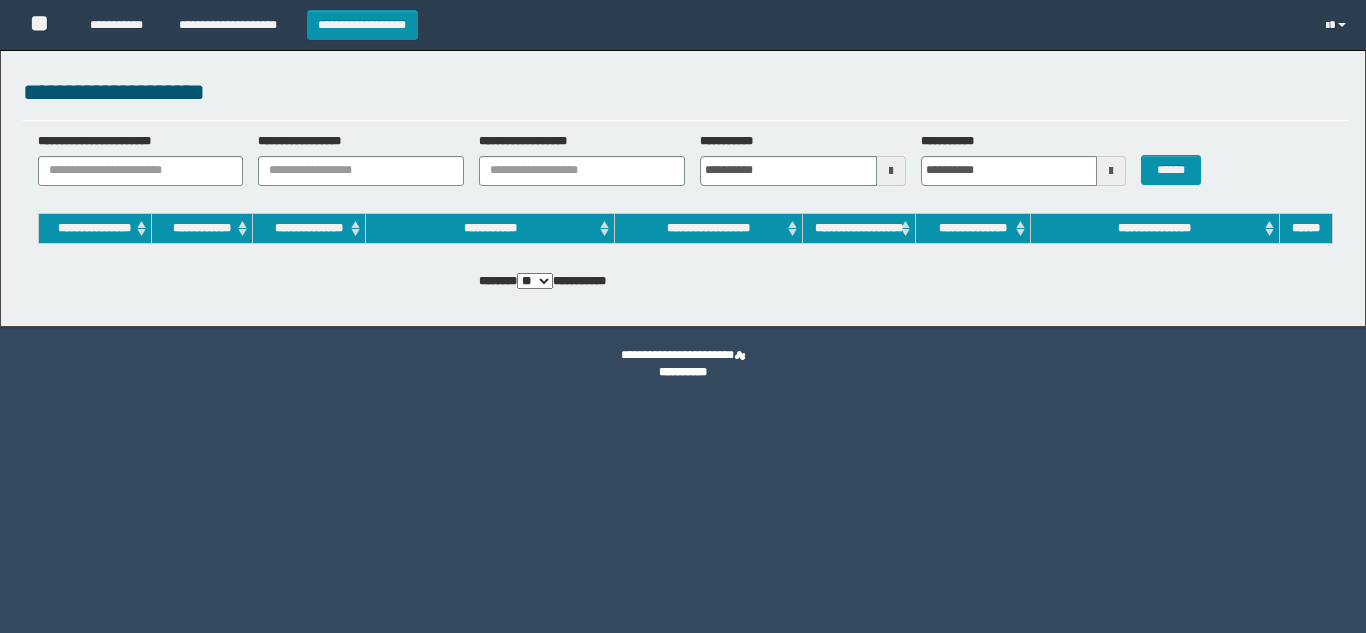 scroll, scrollTop: 0, scrollLeft: 0, axis: both 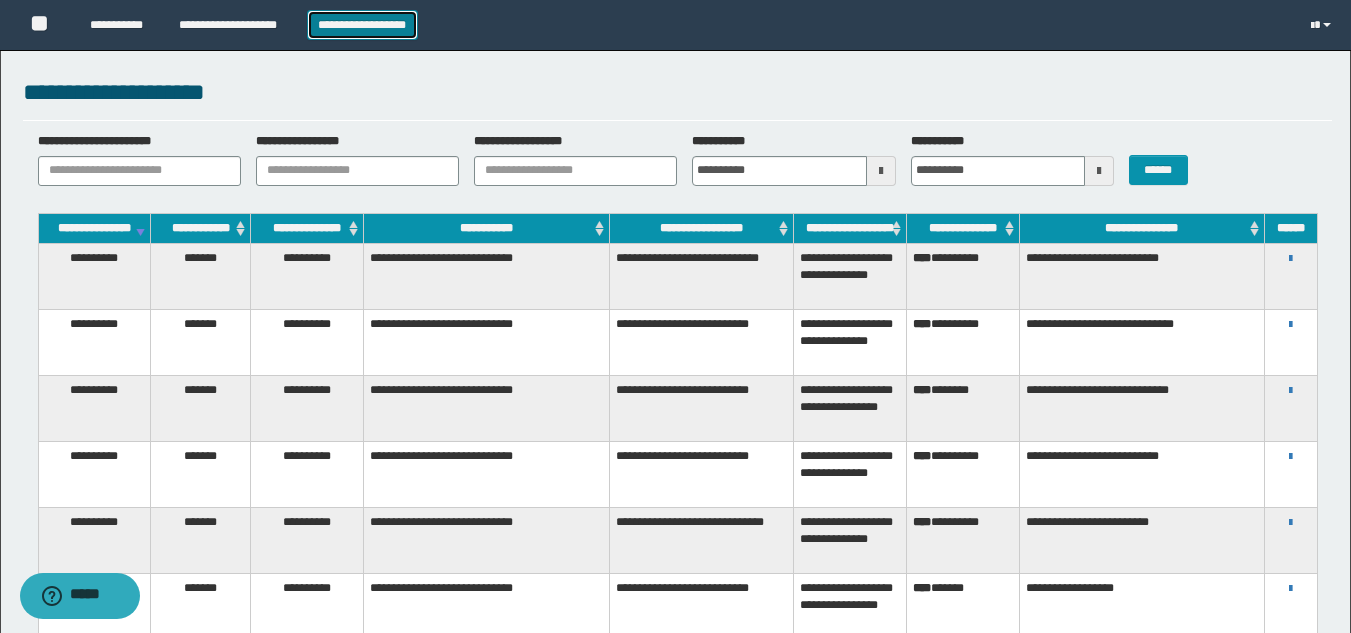 click on "**********" at bounding box center [362, 25] 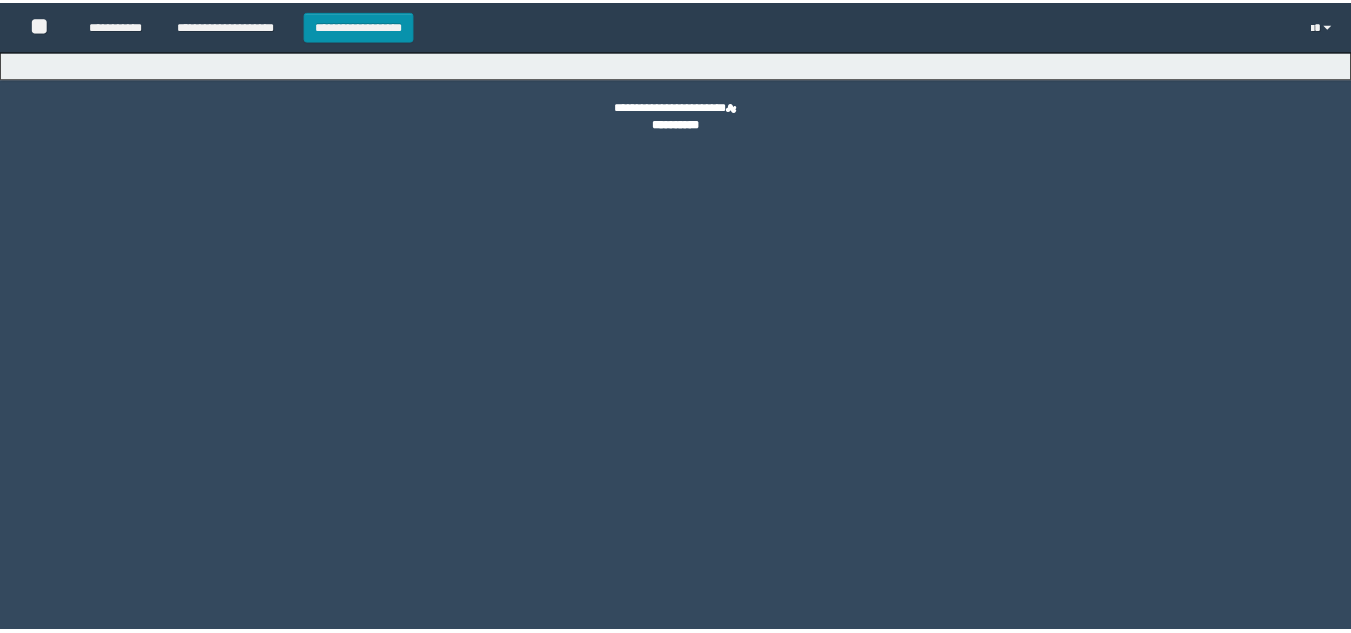 scroll, scrollTop: 0, scrollLeft: 0, axis: both 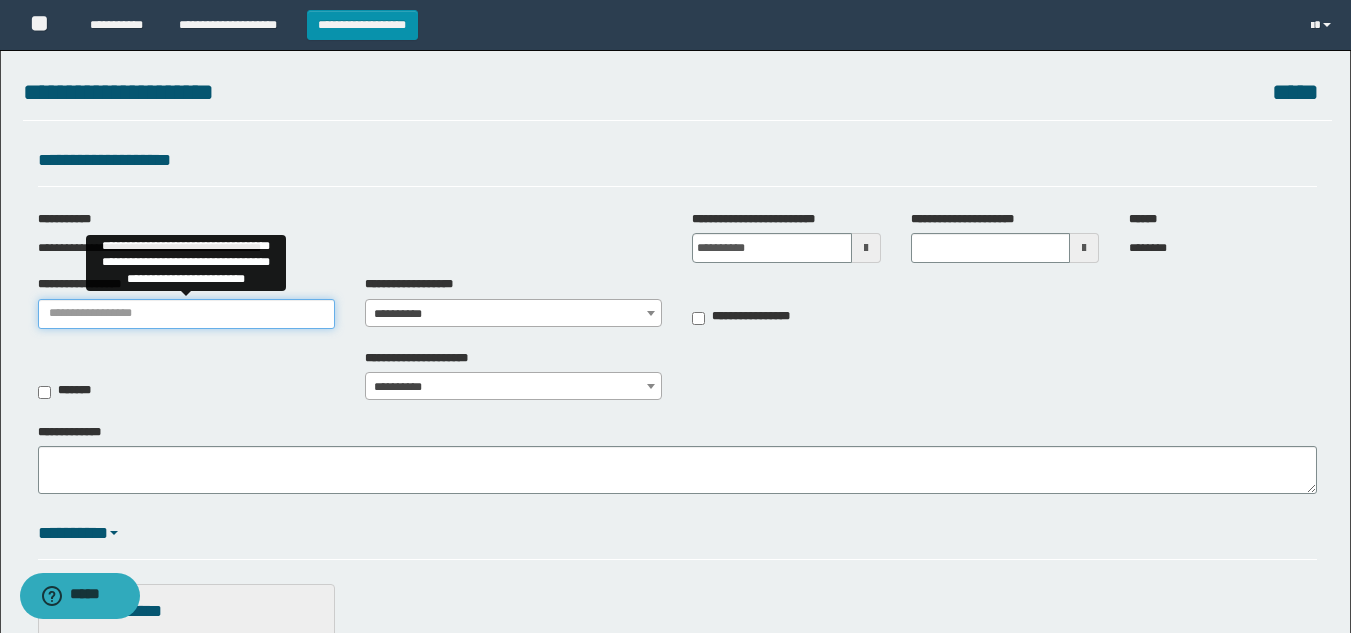 click on "**********" at bounding box center (186, 302) 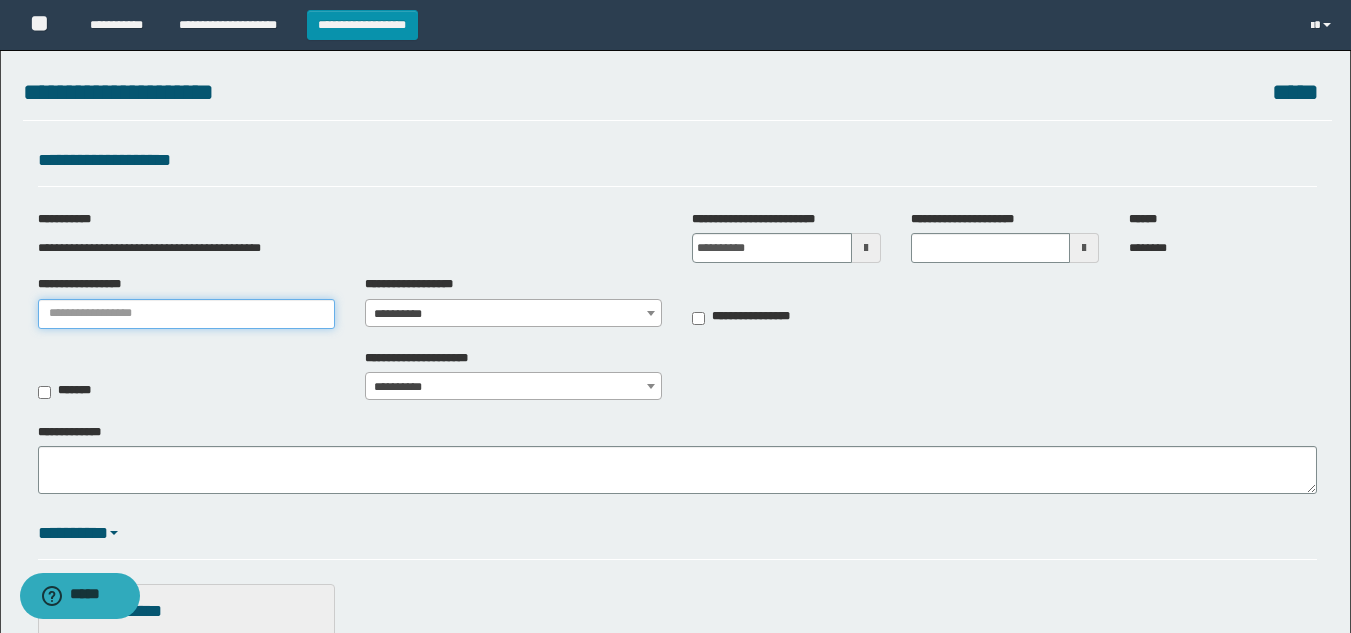 type on "**********" 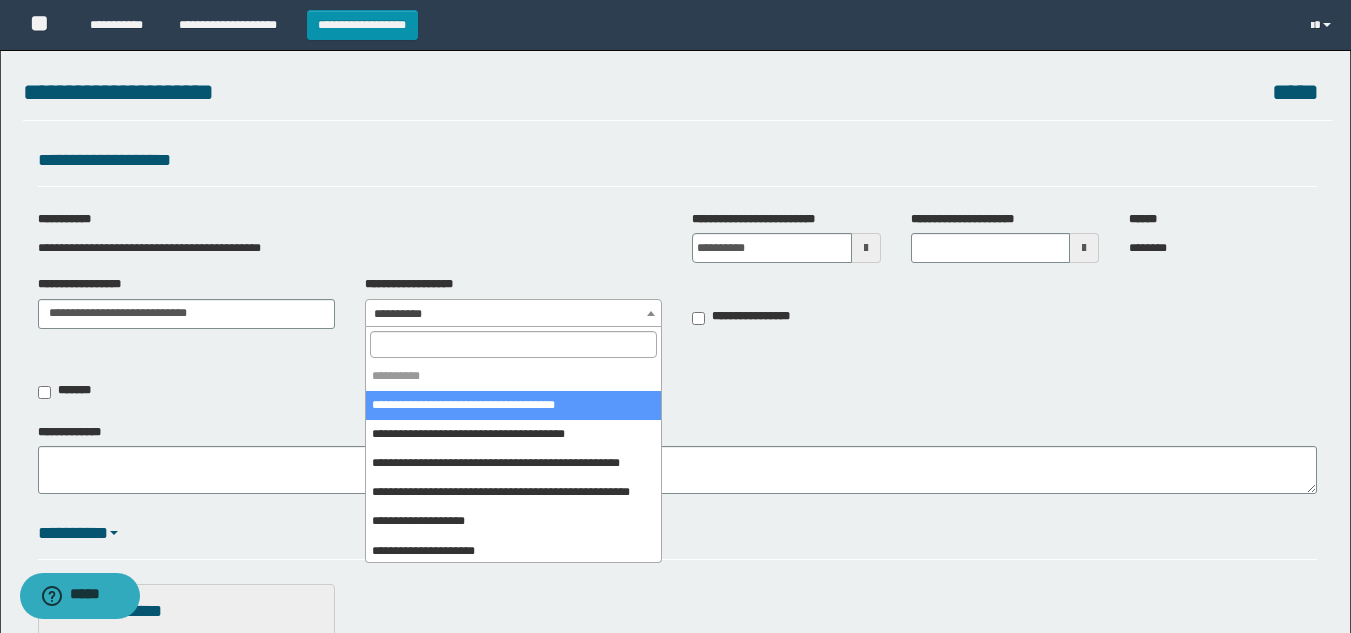 click on "**********" at bounding box center [513, 314] 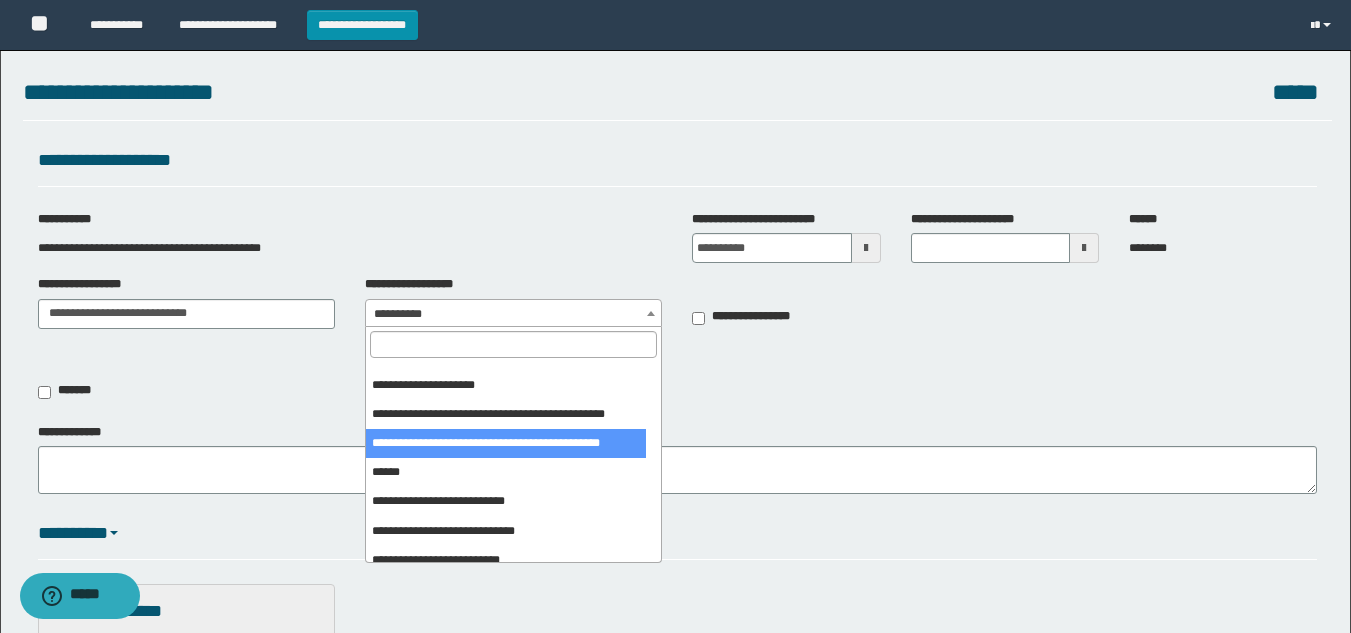 scroll, scrollTop: 400, scrollLeft: 0, axis: vertical 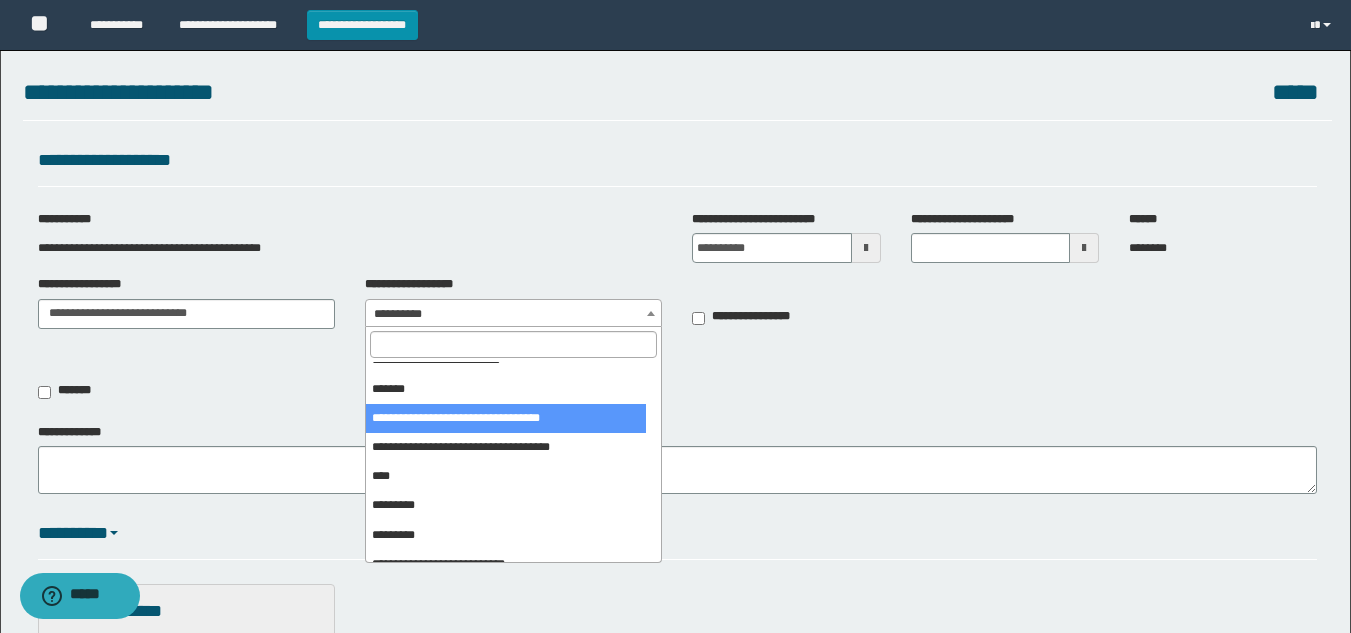 select on "***" 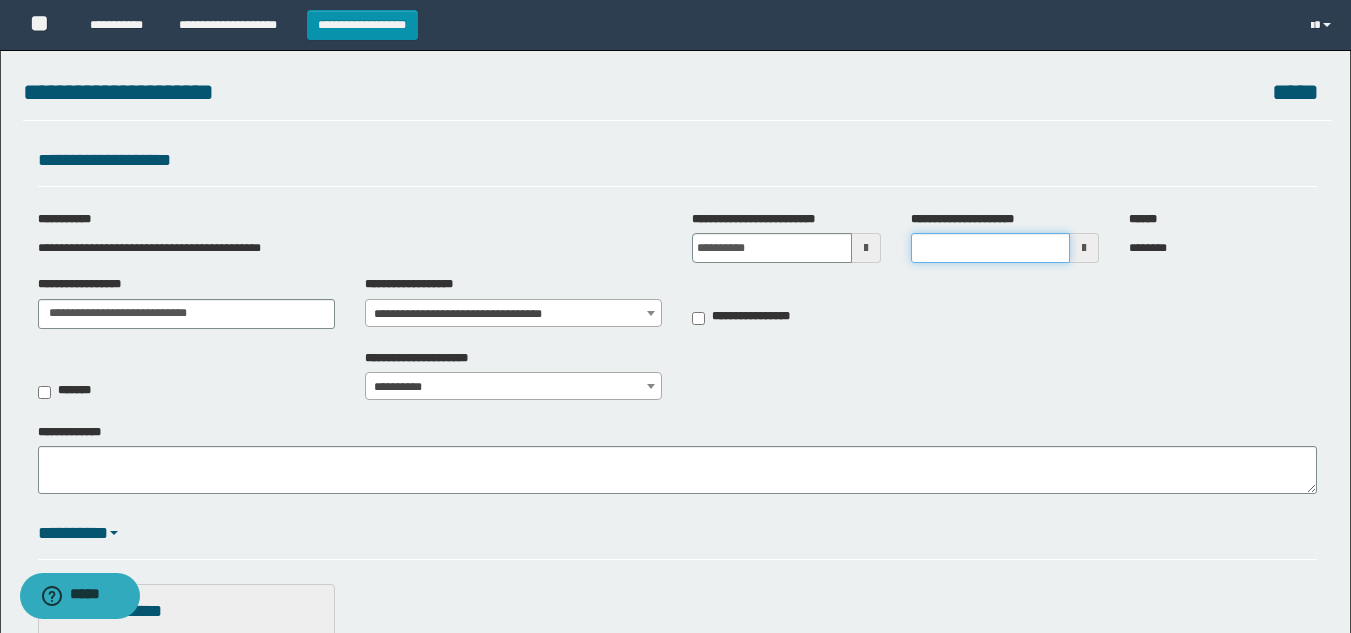 click on "**********" at bounding box center [990, 248] 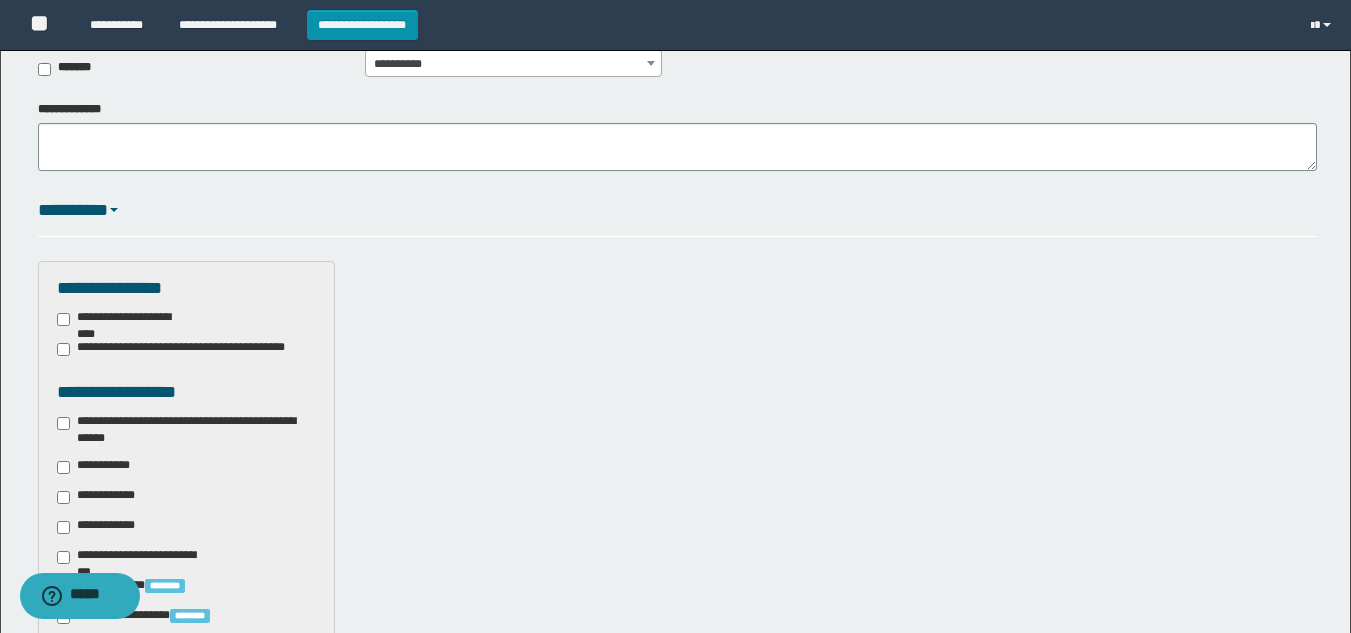 scroll, scrollTop: 400, scrollLeft: 0, axis: vertical 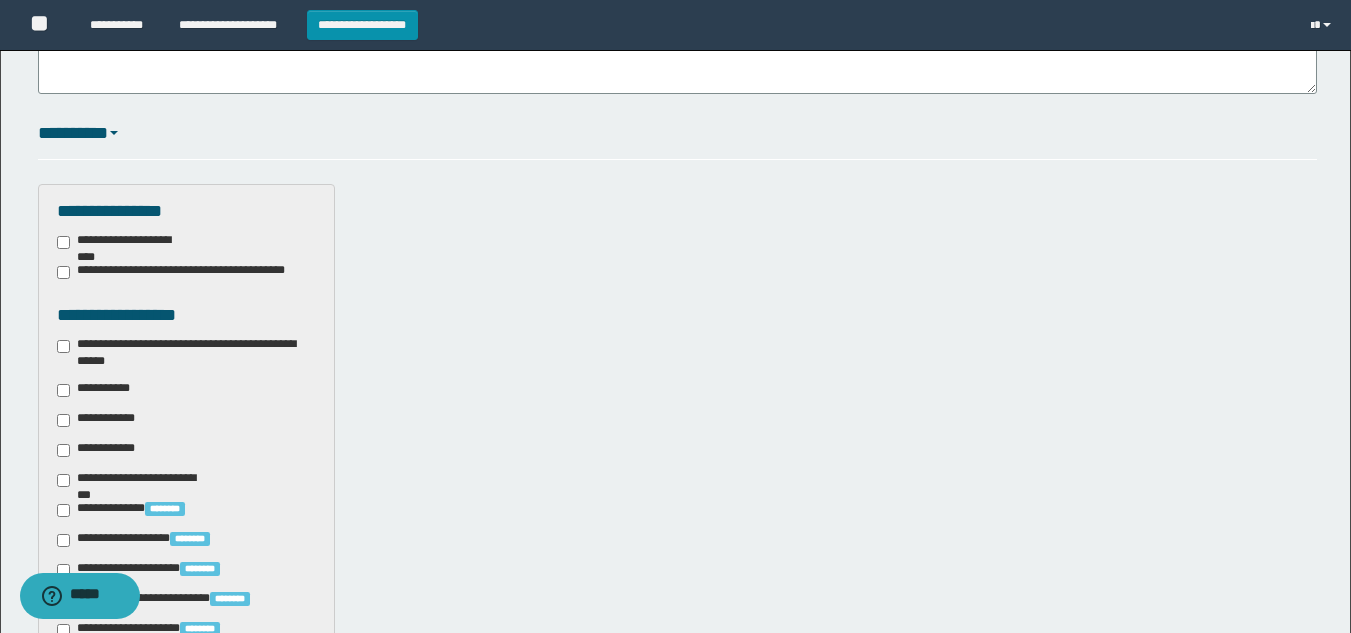 click on "**********" at bounding box center [186, 353] 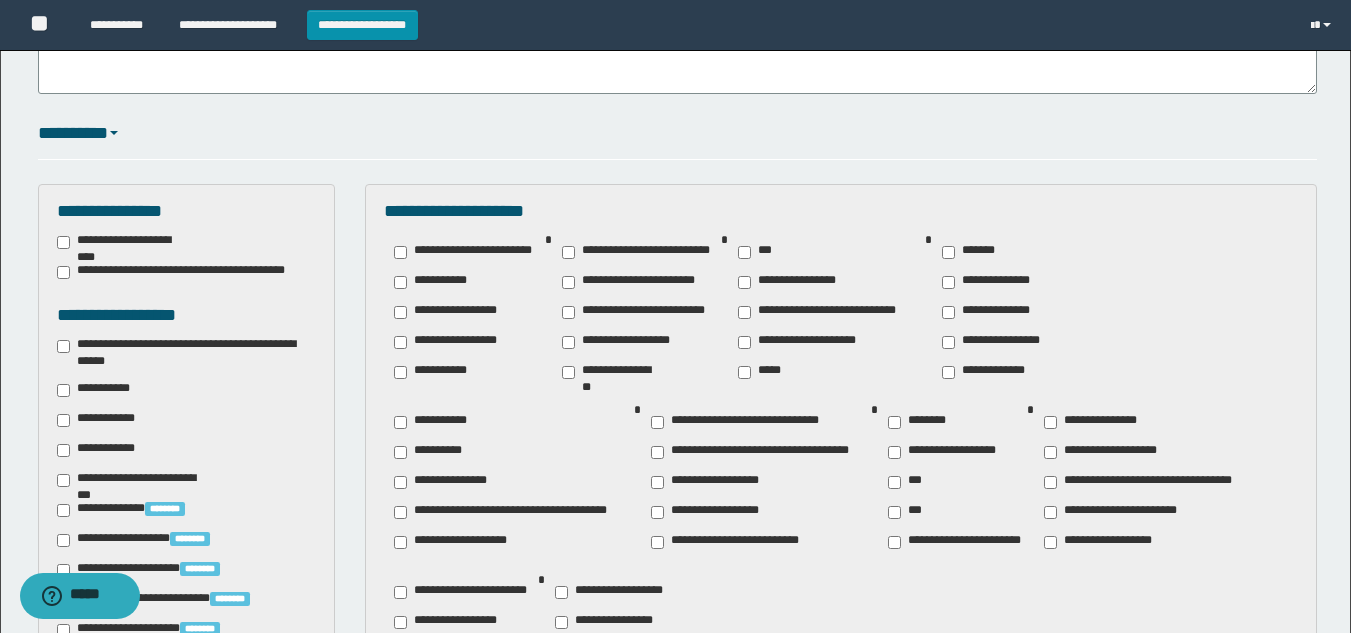 click on "**********" at bounding box center (509, 482) 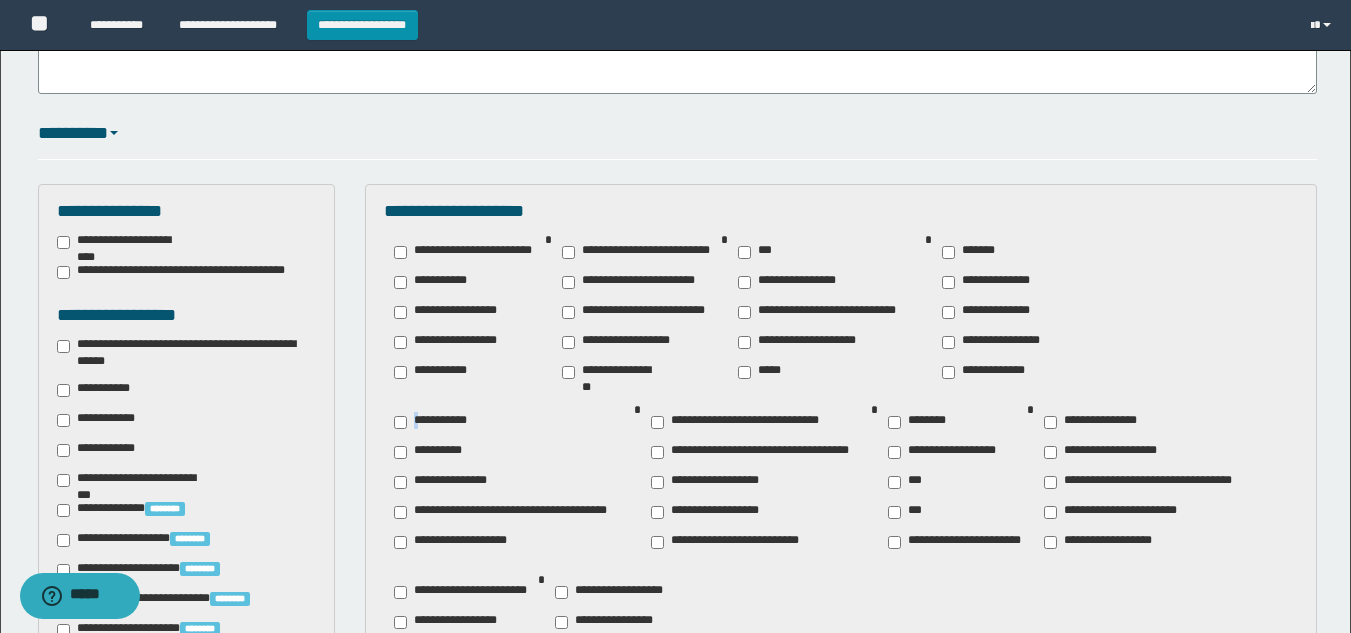 click on "**********" at bounding box center (436, 422) 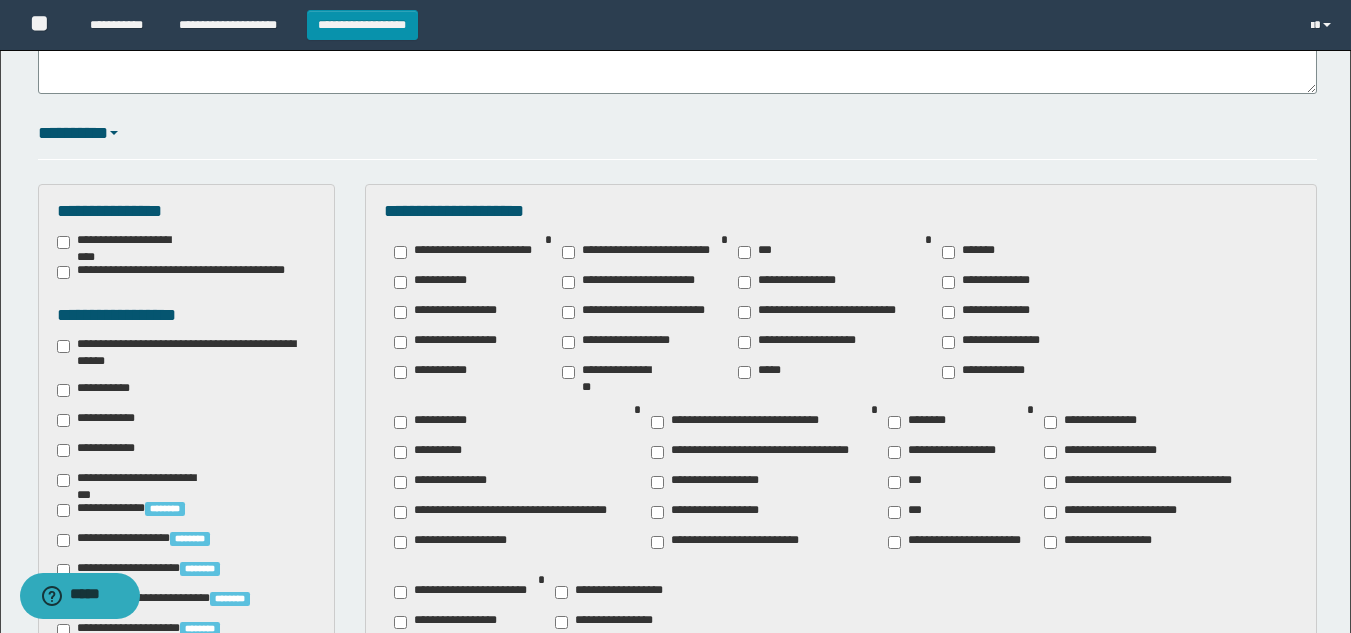 click on "**********" at bounding box center (437, 652) 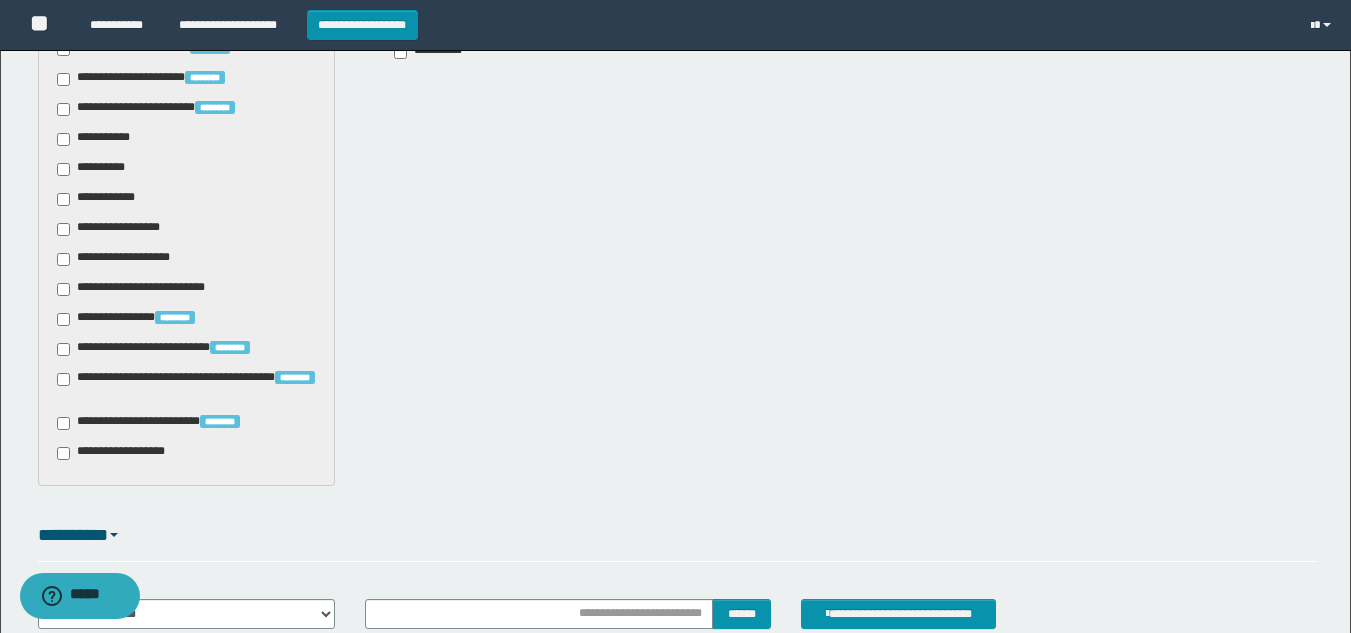 scroll, scrollTop: 1572, scrollLeft: 0, axis: vertical 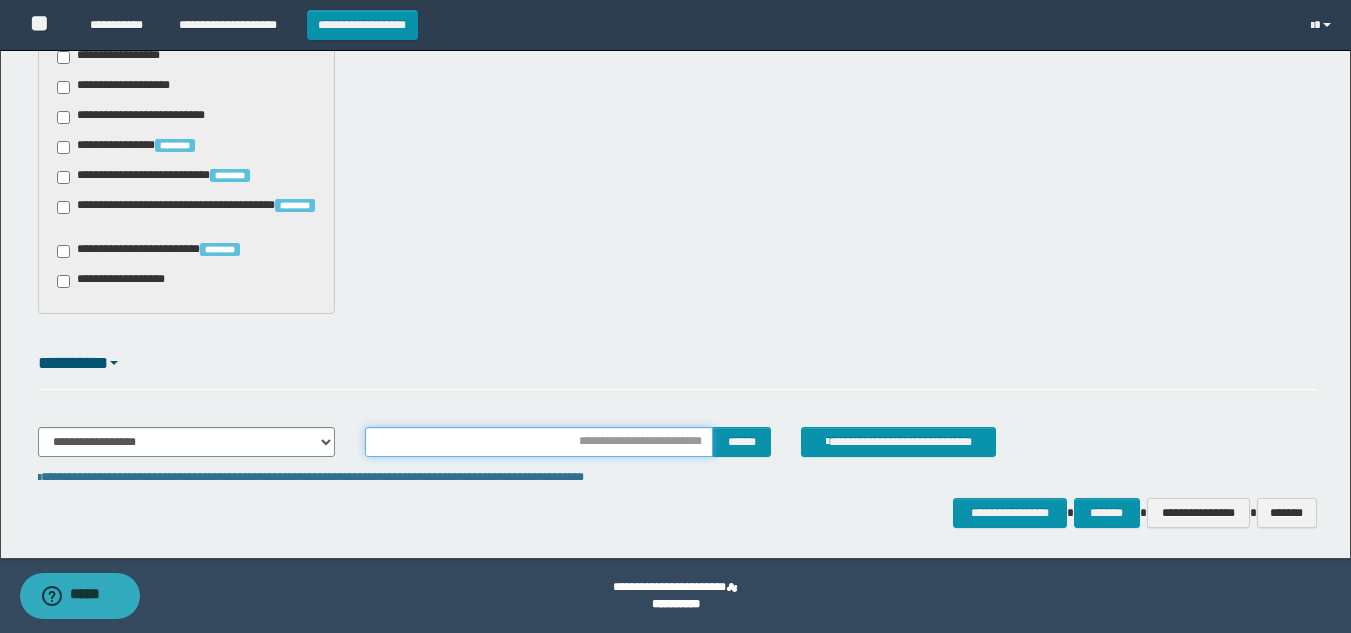 click at bounding box center (539, 442) 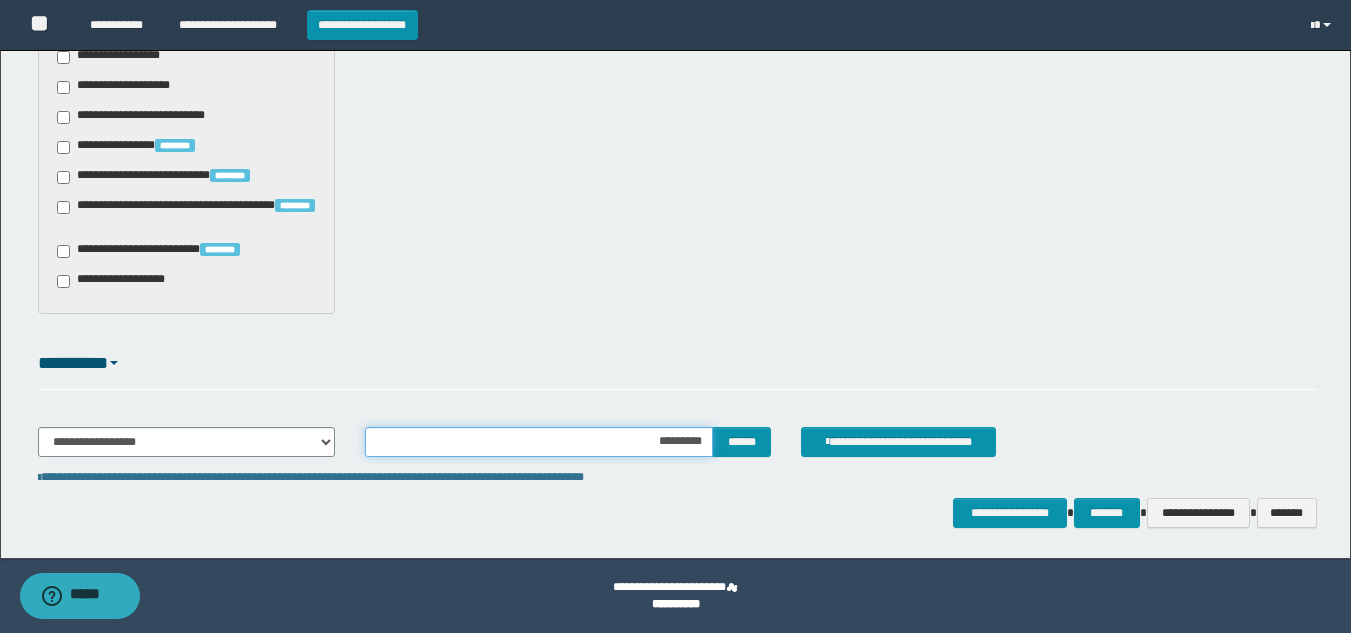 type on "**********" 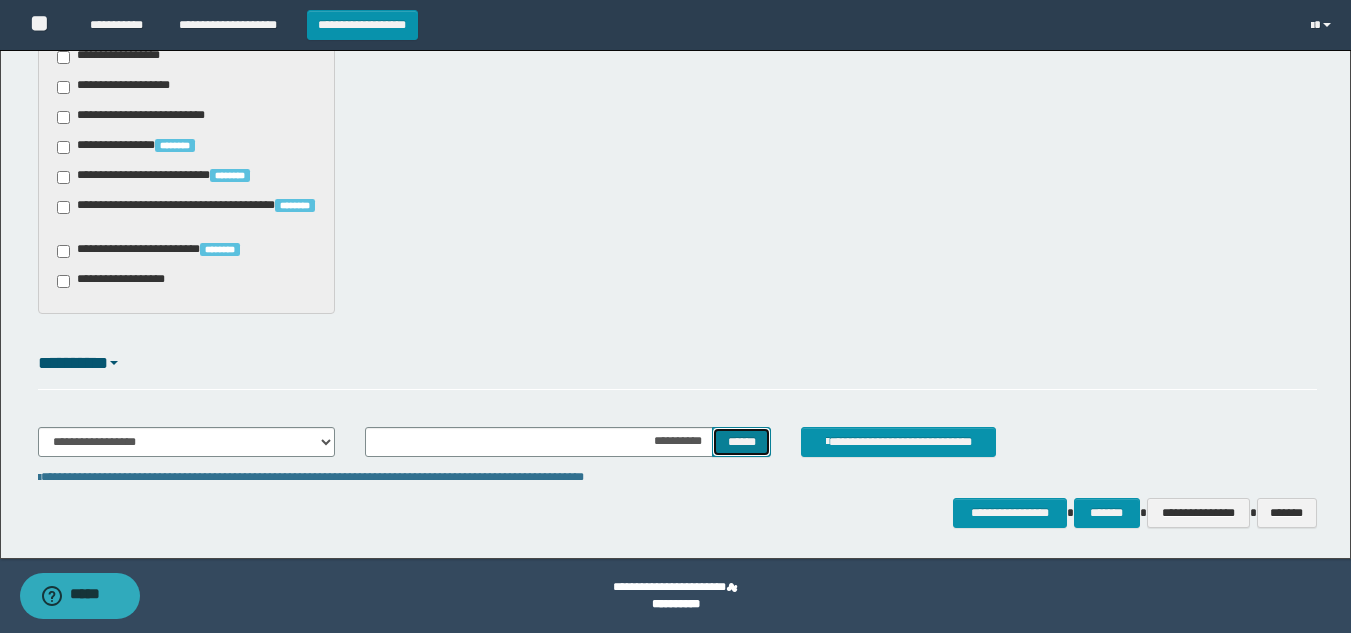 click on "******" at bounding box center (741, 442) 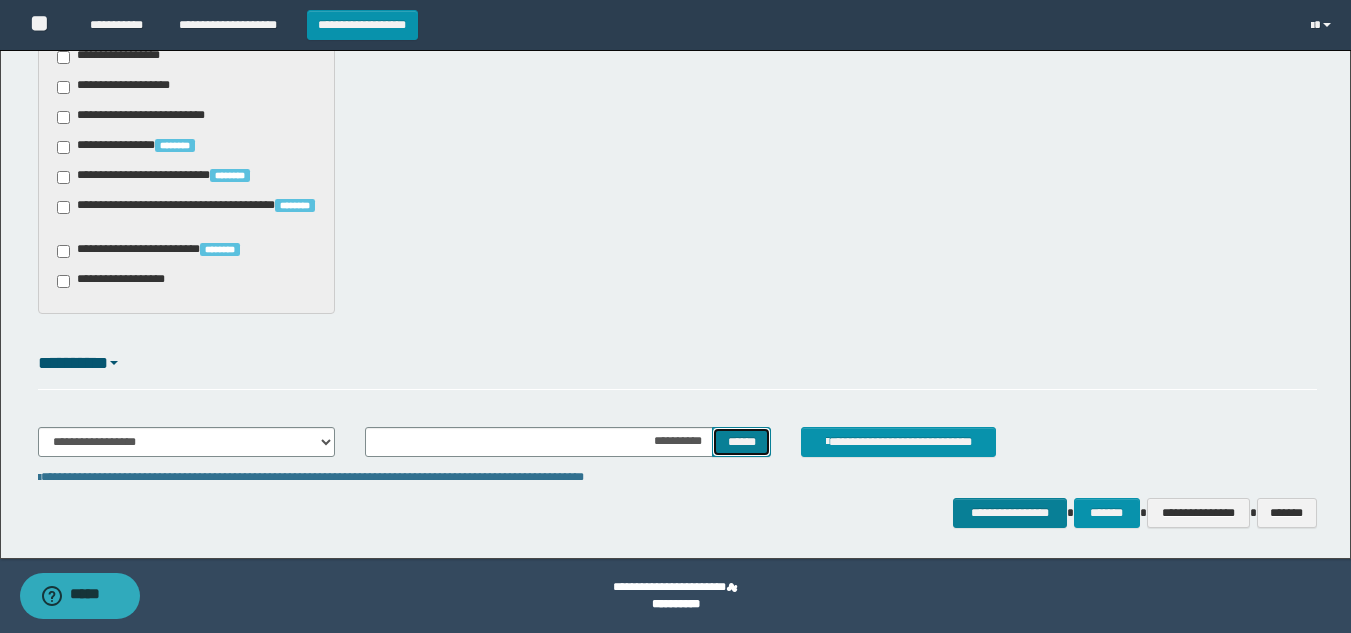 type 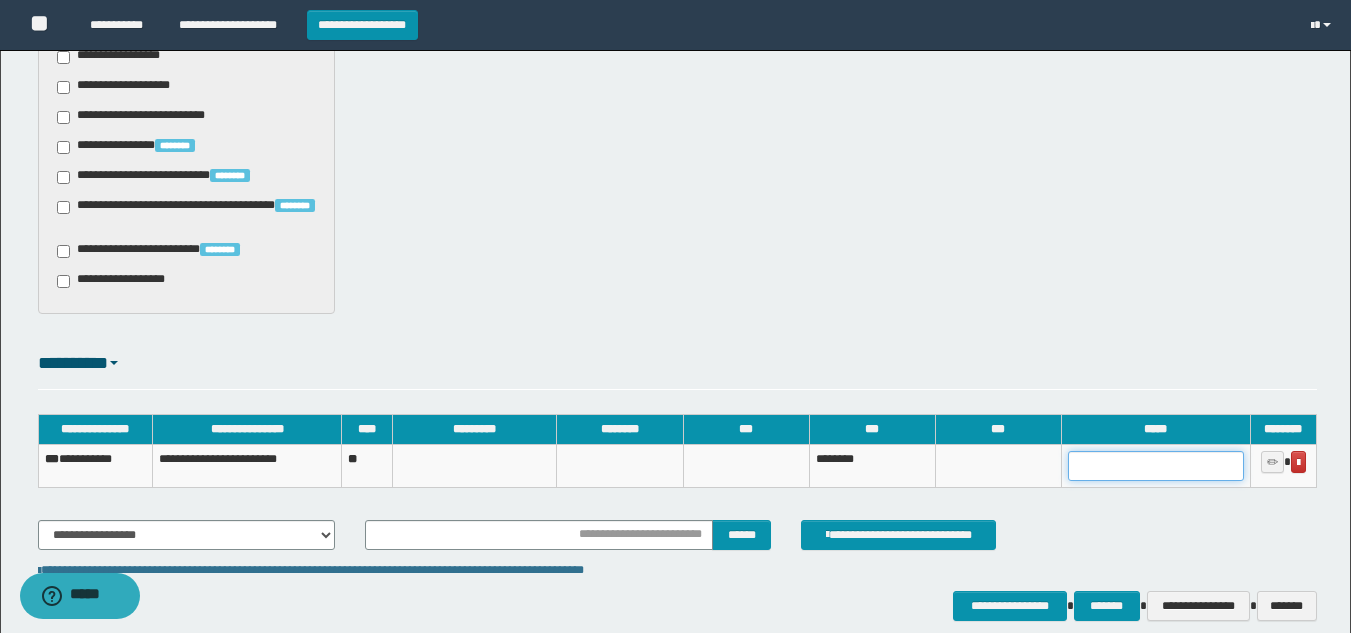 click at bounding box center [1156, 466] 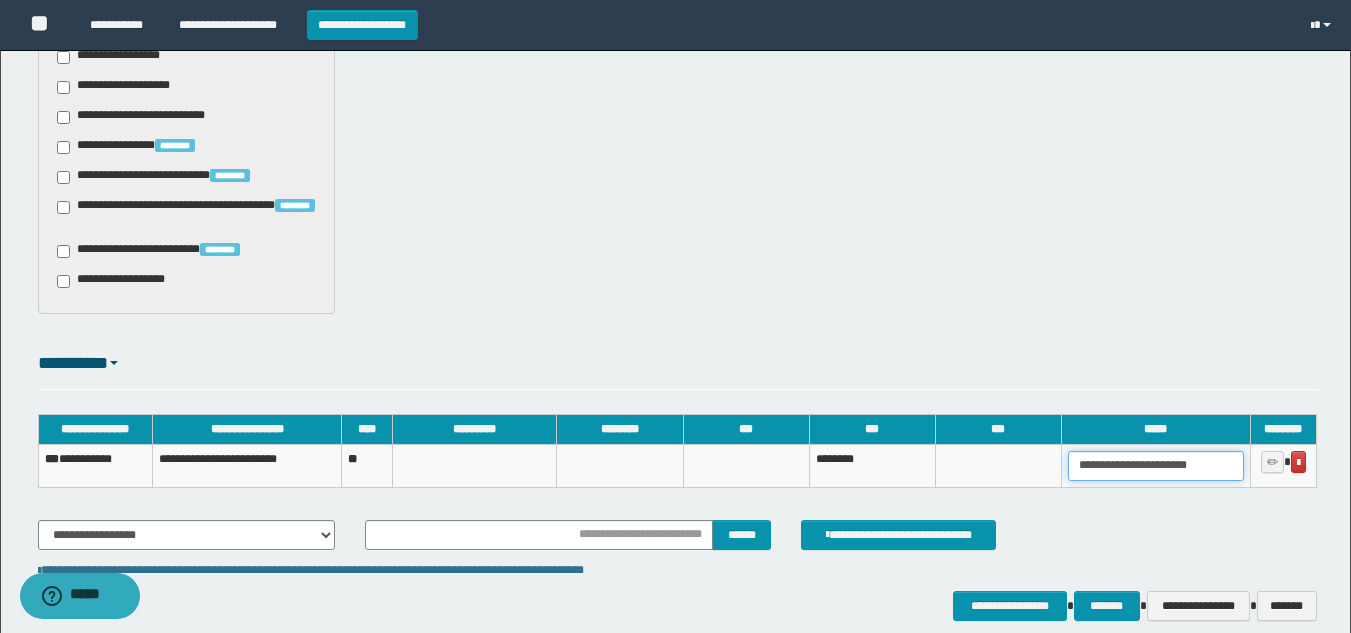 scroll, scrollTop: 0, scrollLeft: 6, axis: horizontal 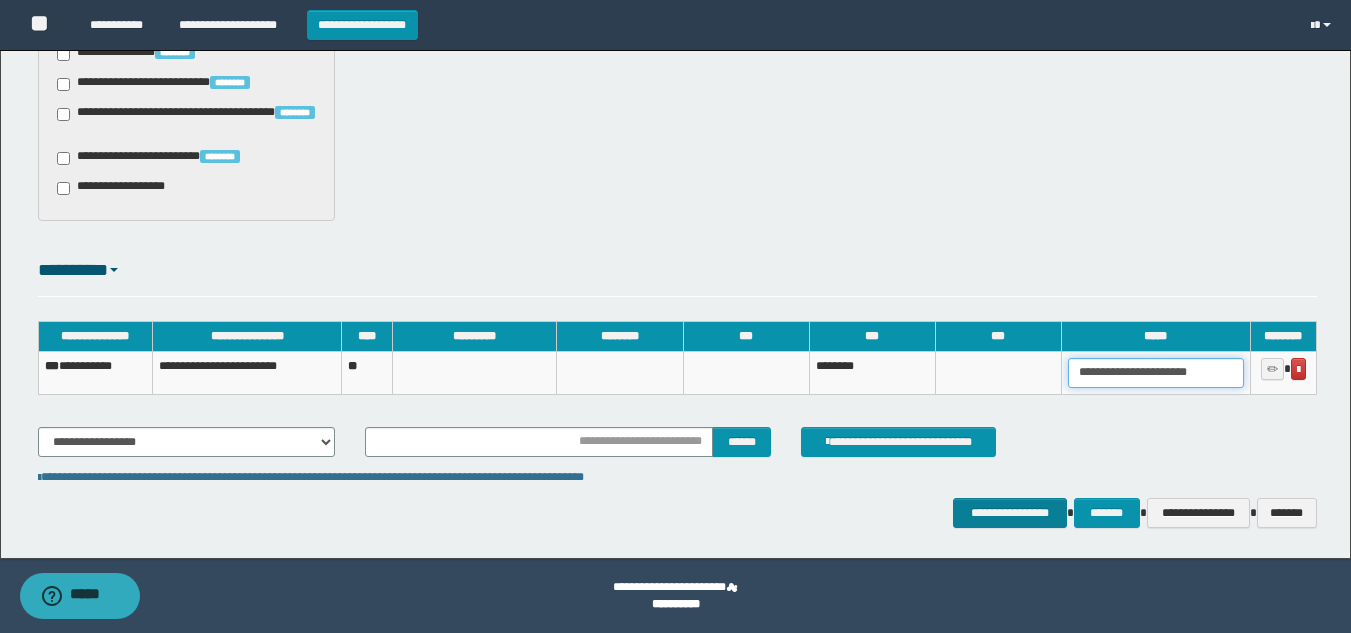 type on "**********" 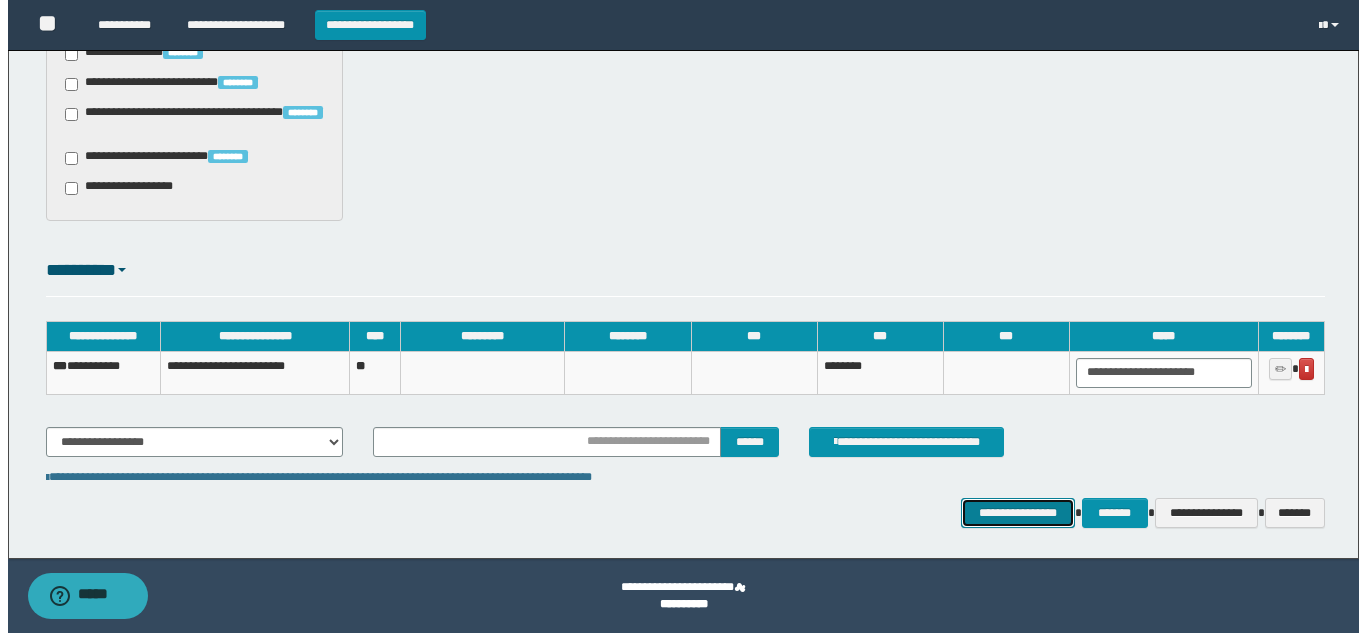scroll, scrollTop: 0, scrollLeft: 0, axis: both 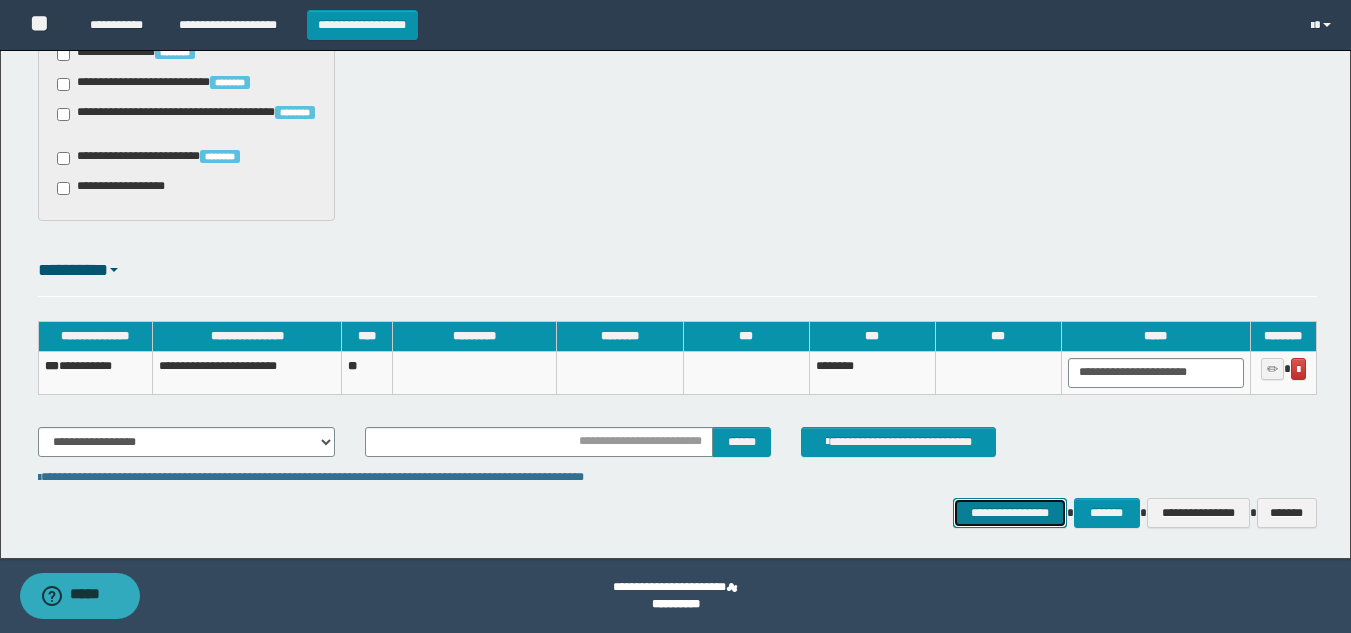 click on "**********" at bounding box center (1009, 513) 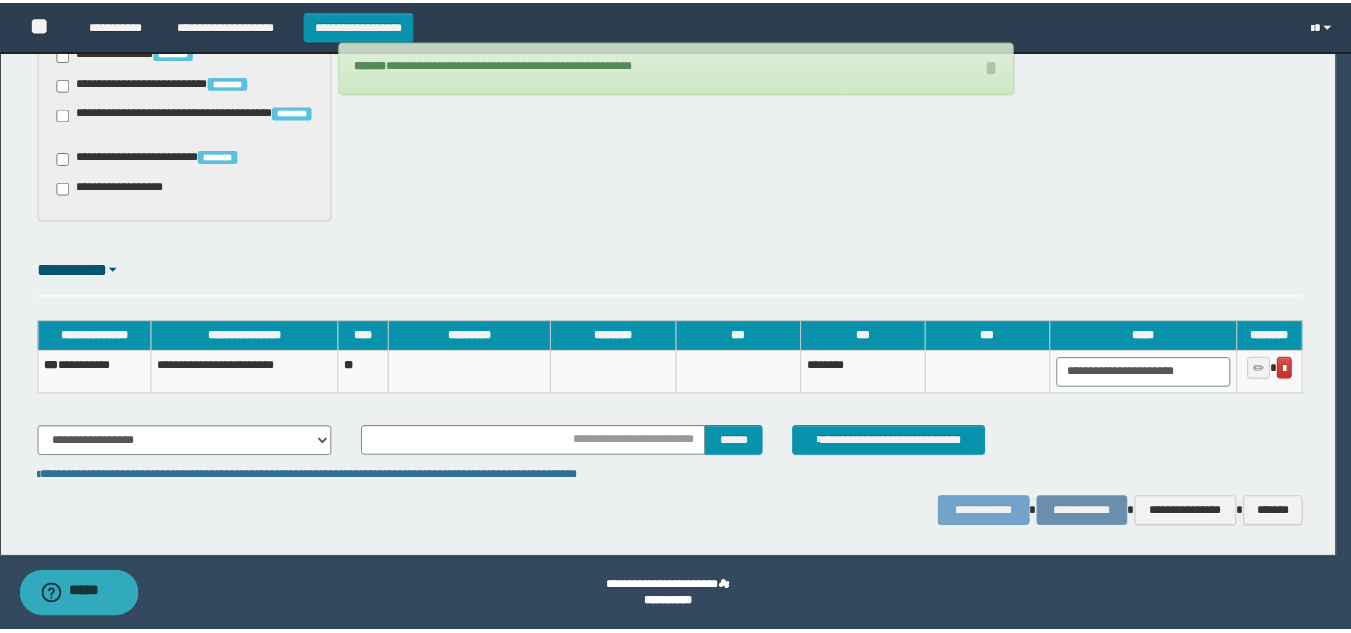 scroll, scrollTop: 1651, scrollLeft: 0, axis: vertical 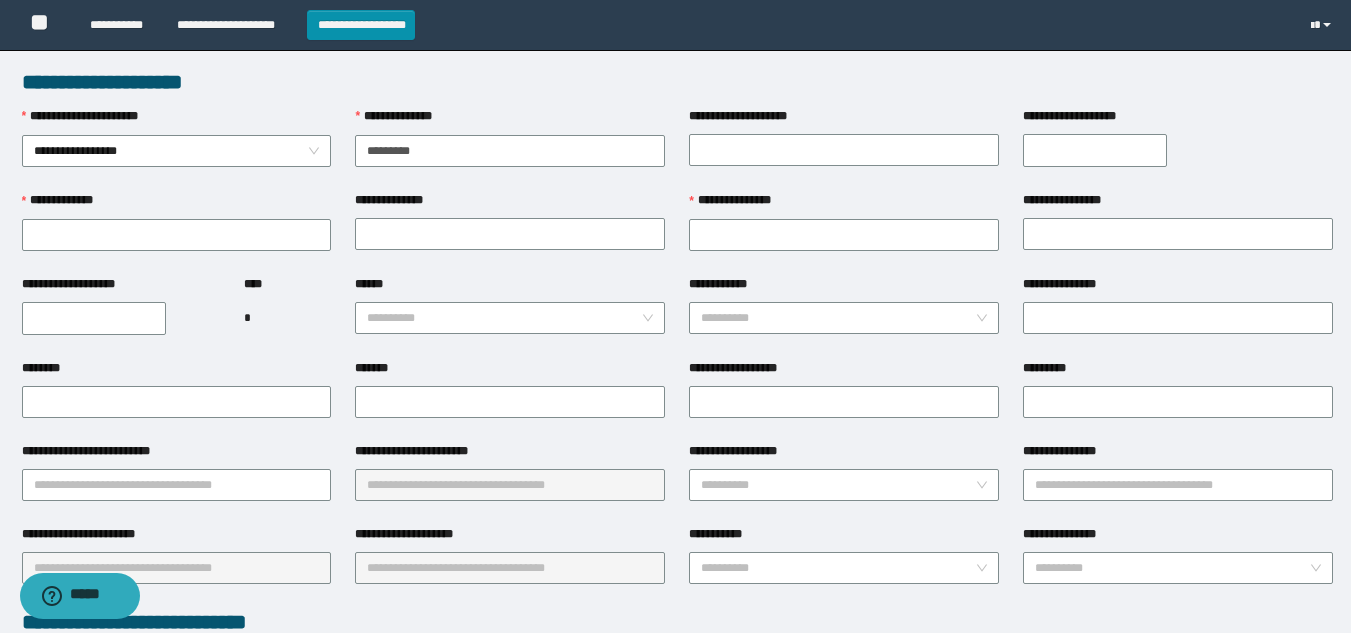 type on "**********" 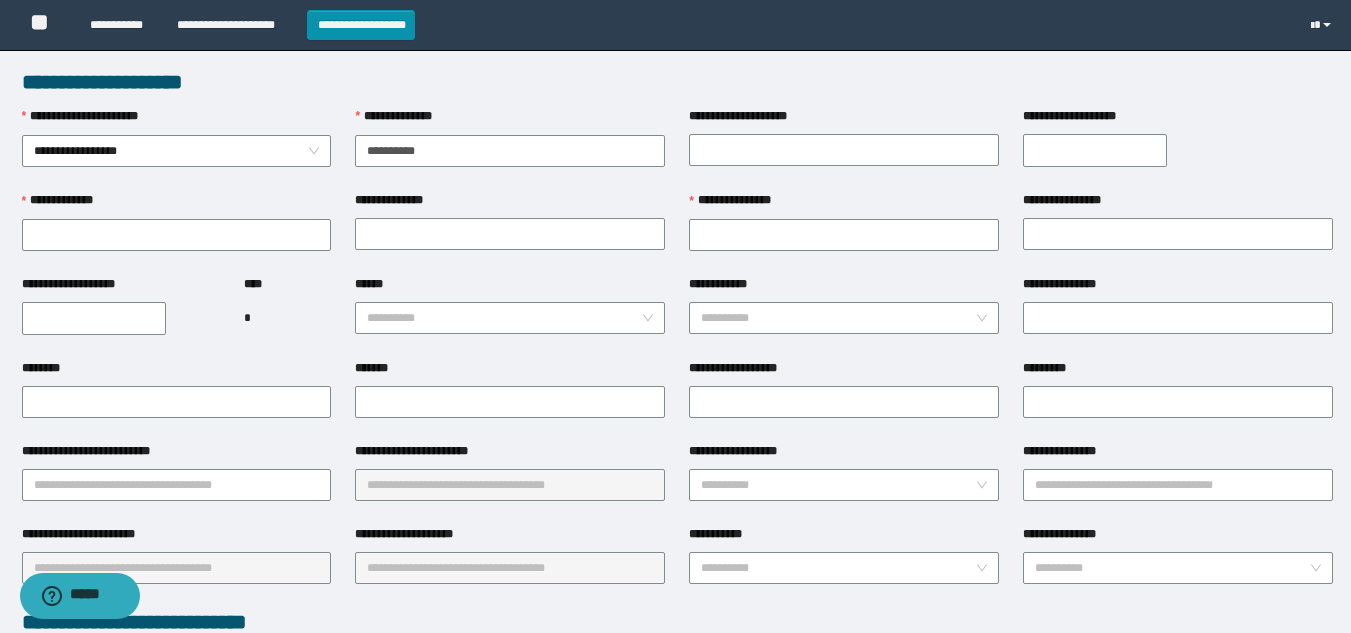 click on "**********" at bounding box center (177, 233) 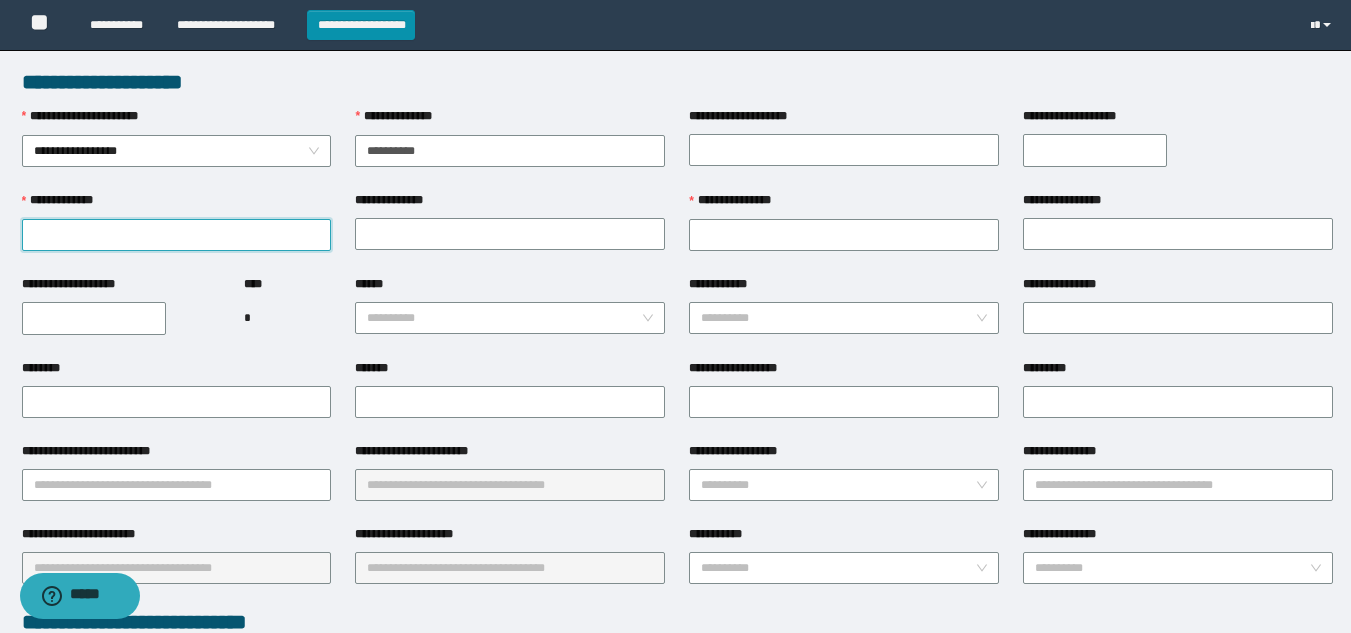 click on "**********" at bounding box center (177, 235) 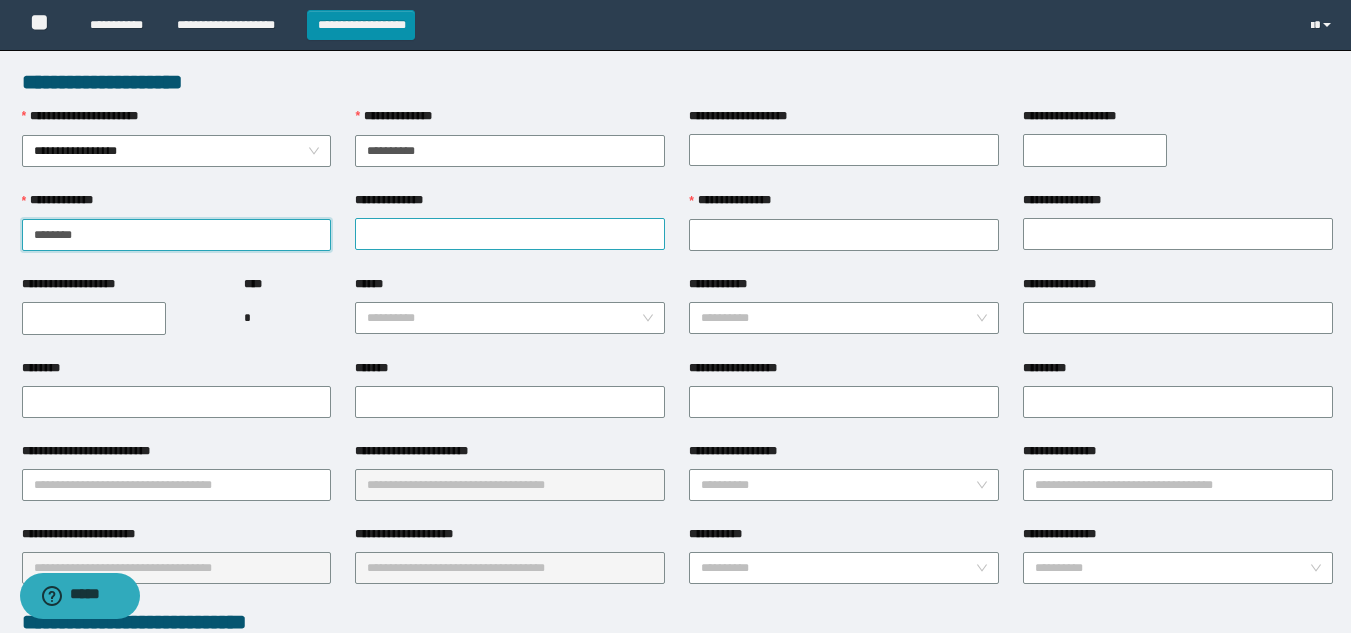 type on "********" 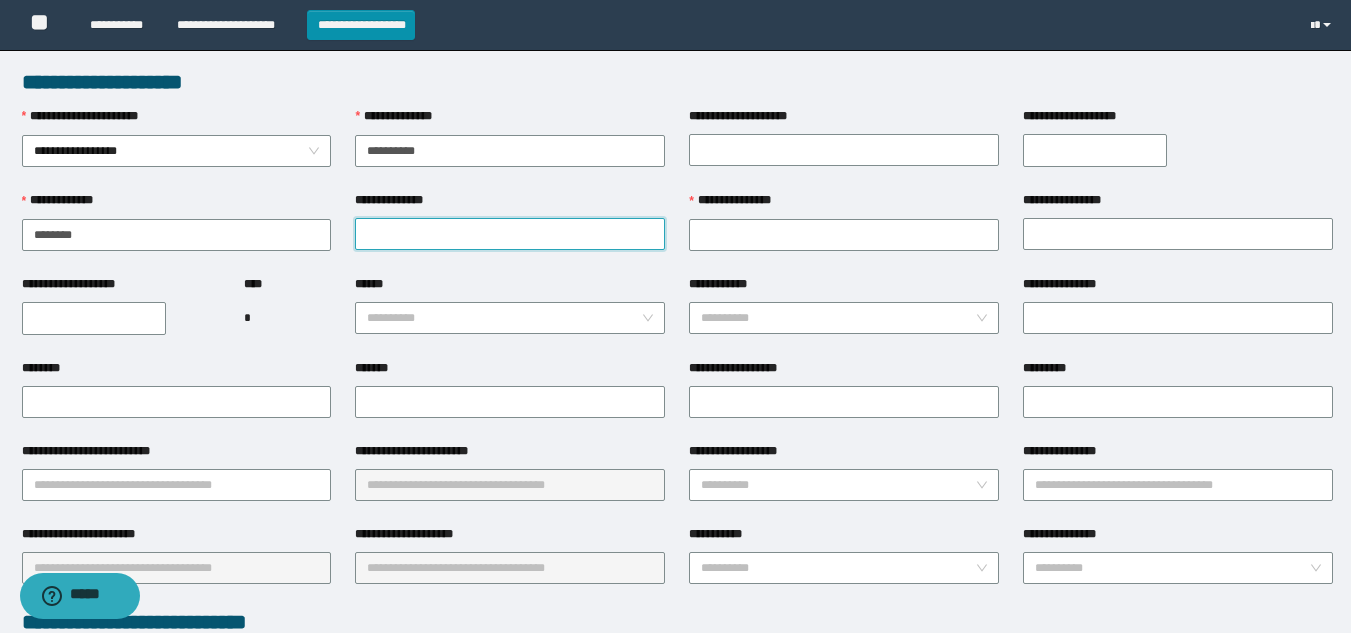 click on "**********" at bounding box center (510, 234) 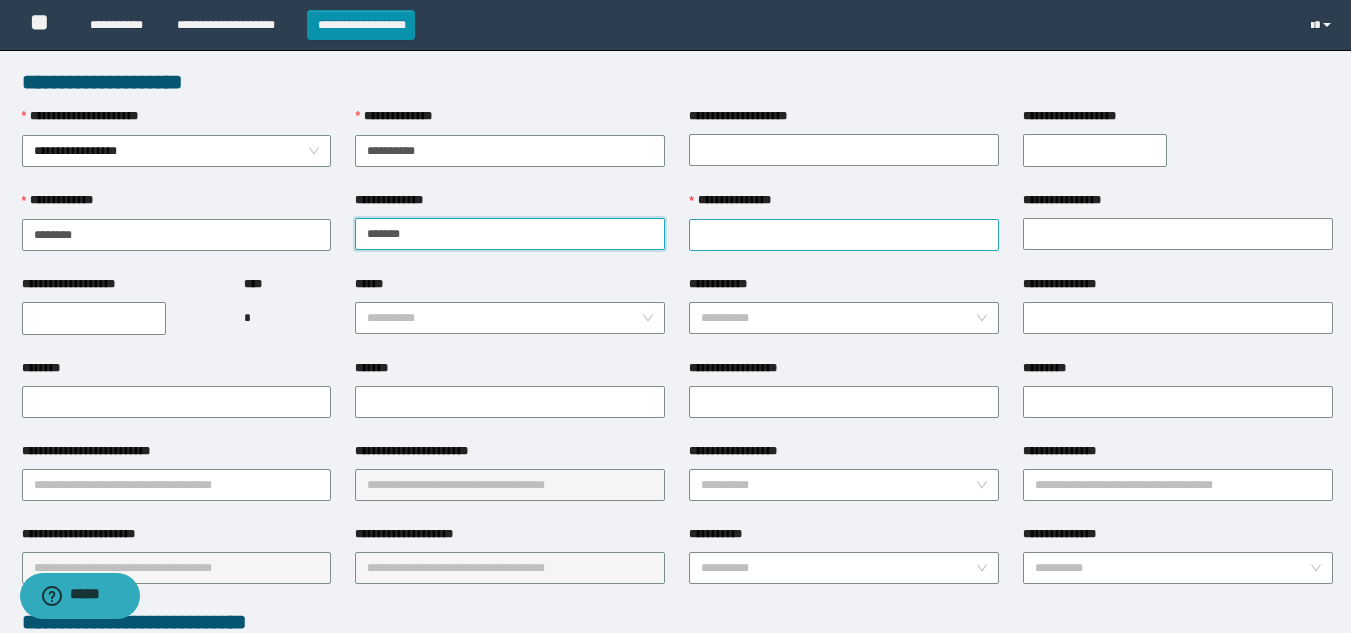 type on "*******" 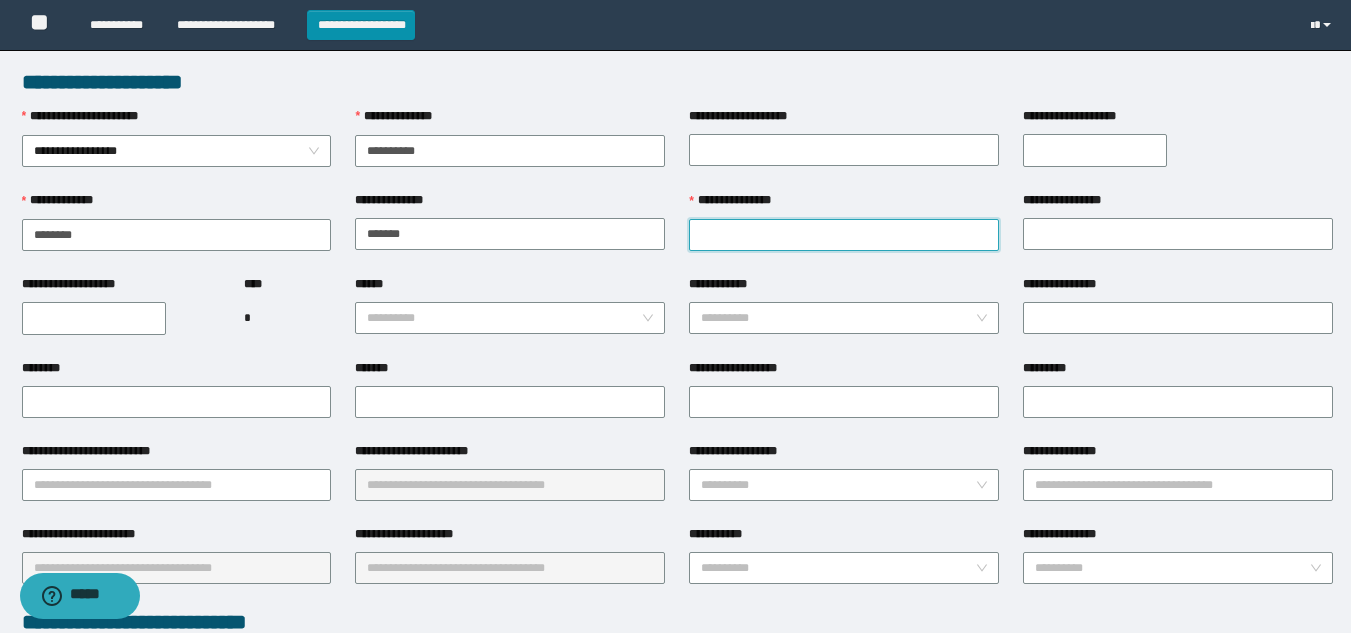 click on "**********" at bounding box center (844, 235) 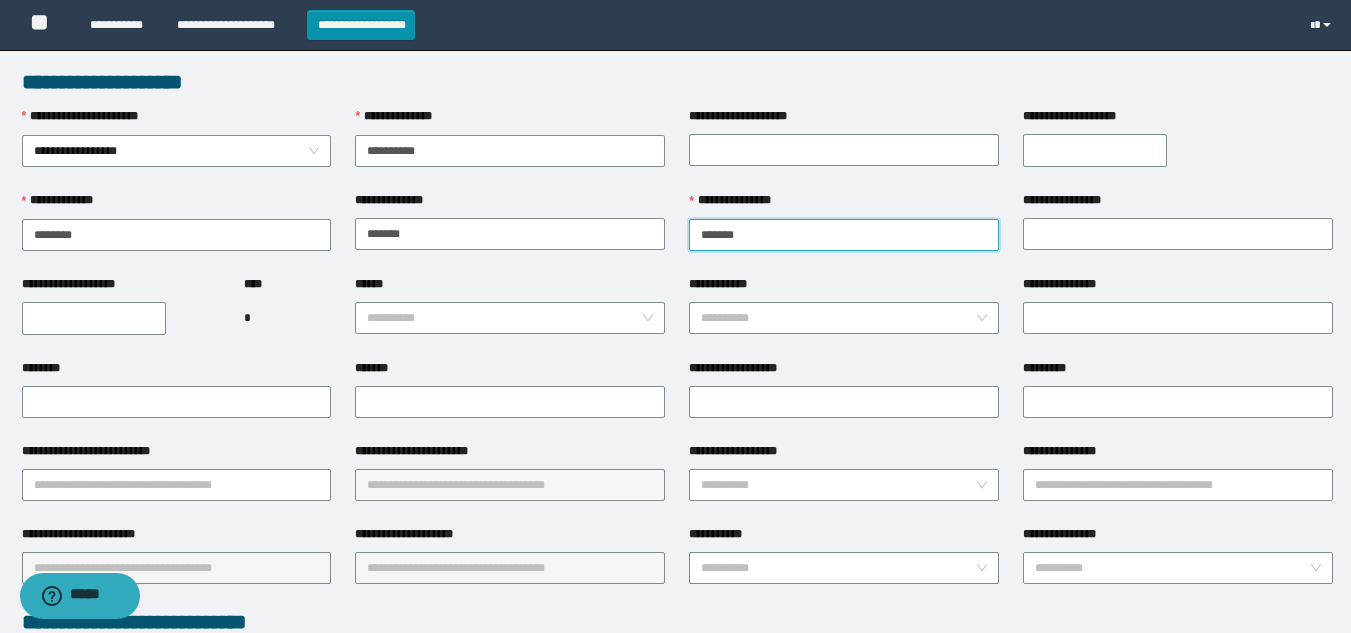 type on "*******" 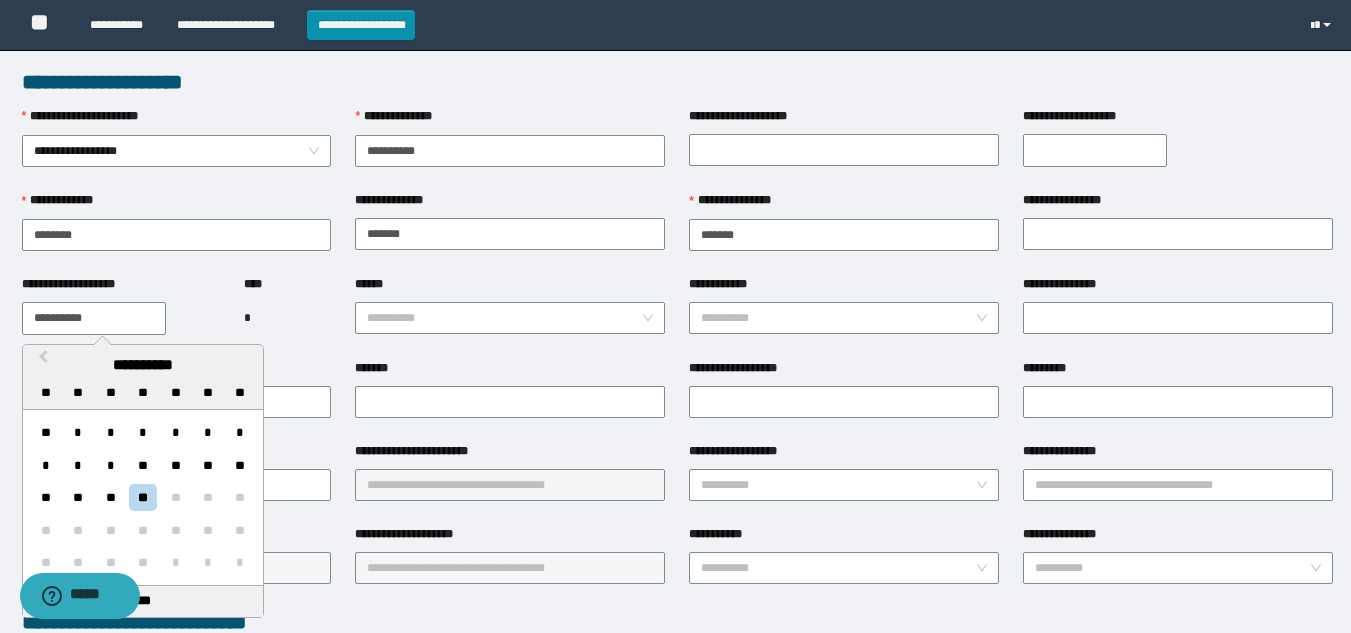 click on "**********" at bounding box center (94, 318) 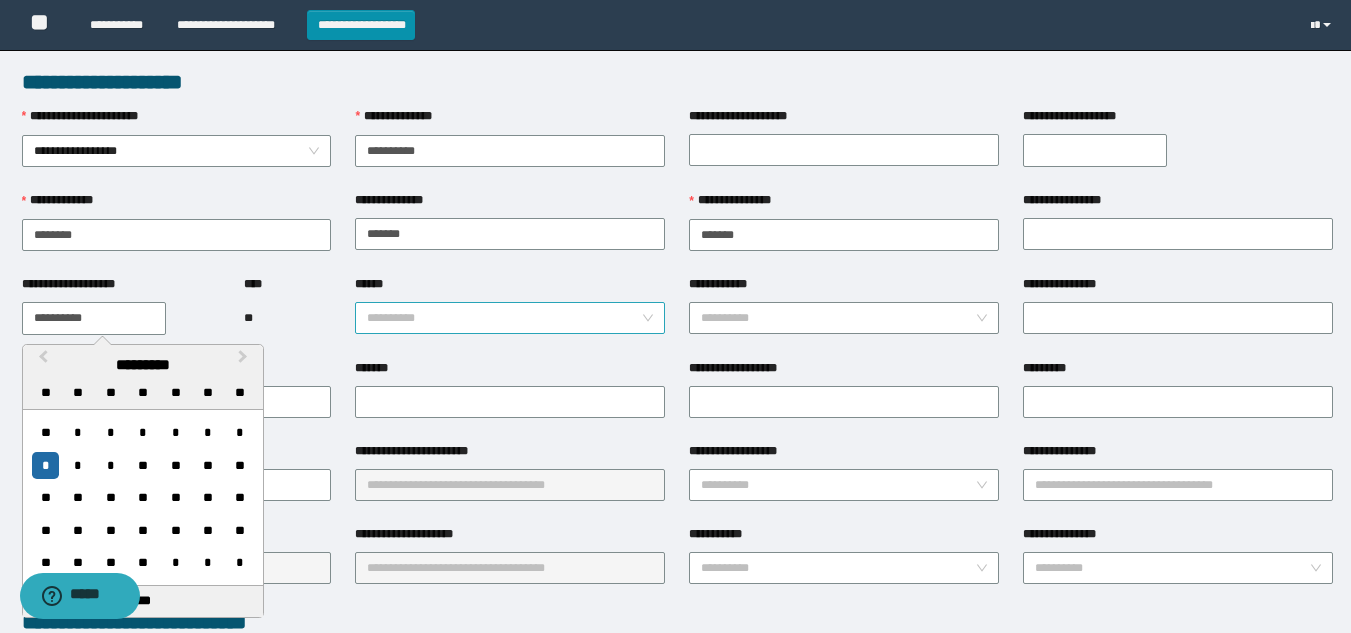 type on "**********" 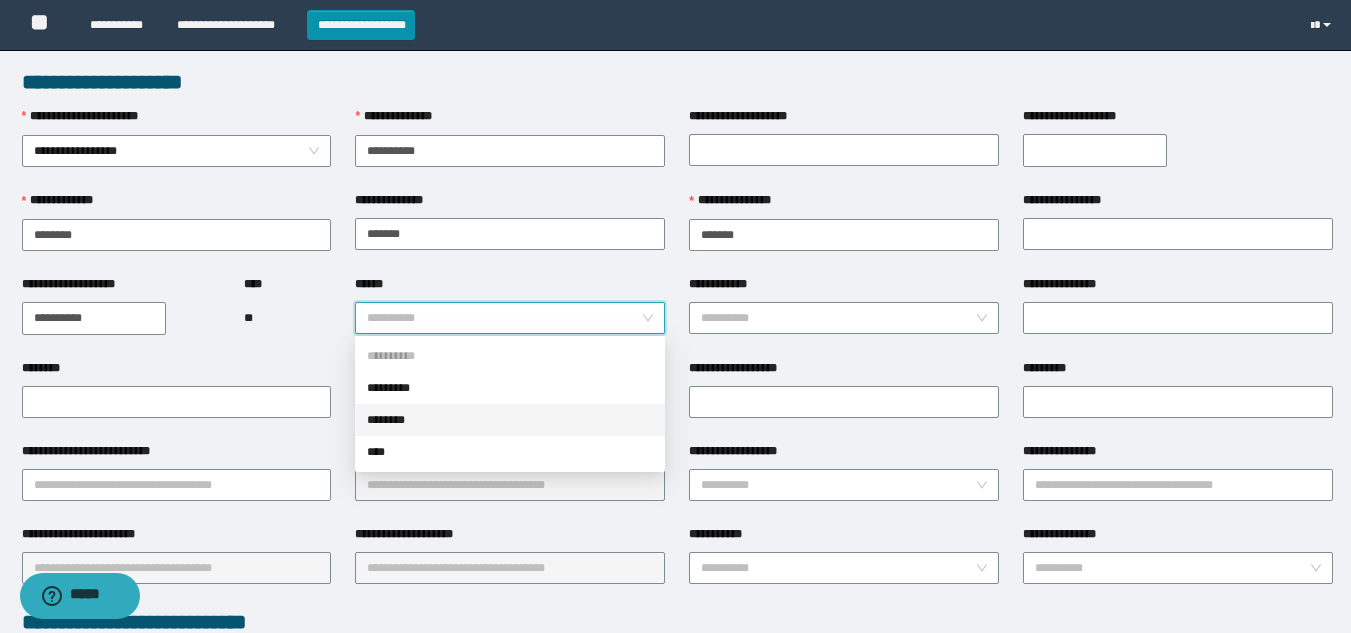 click on "********" at bounding box center (510, 420) 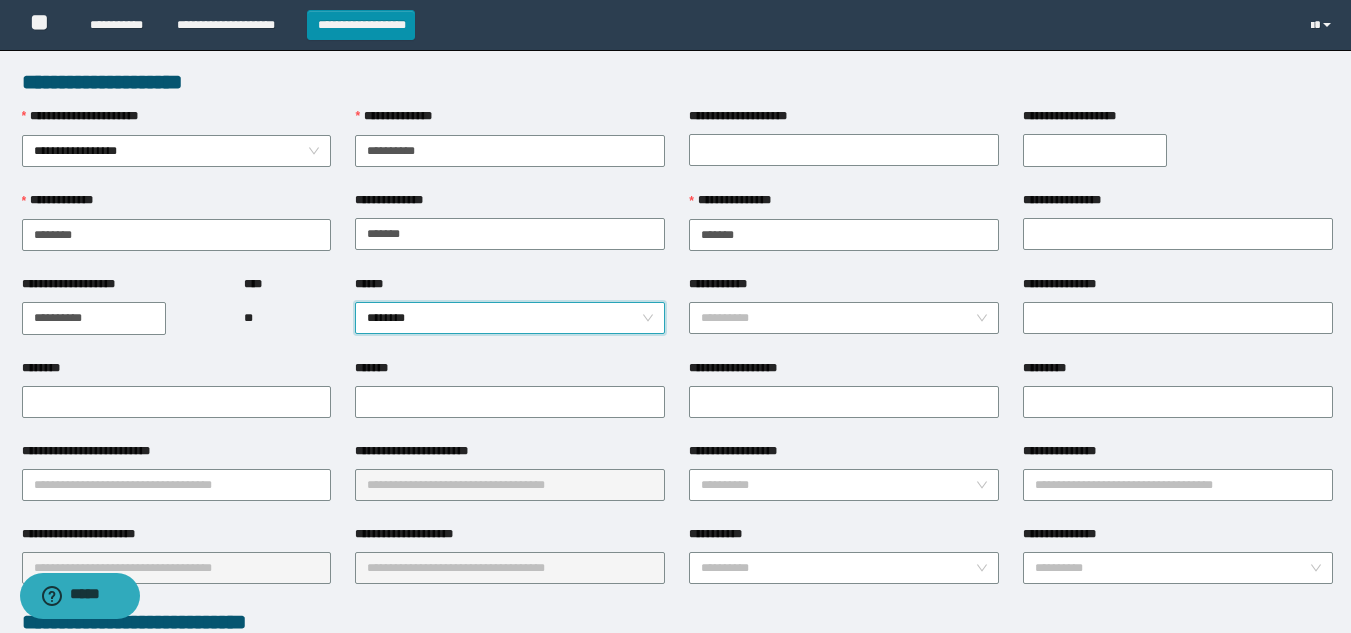 scroll, scrollTop: 200, scrollLeft: 0, axis: vertical 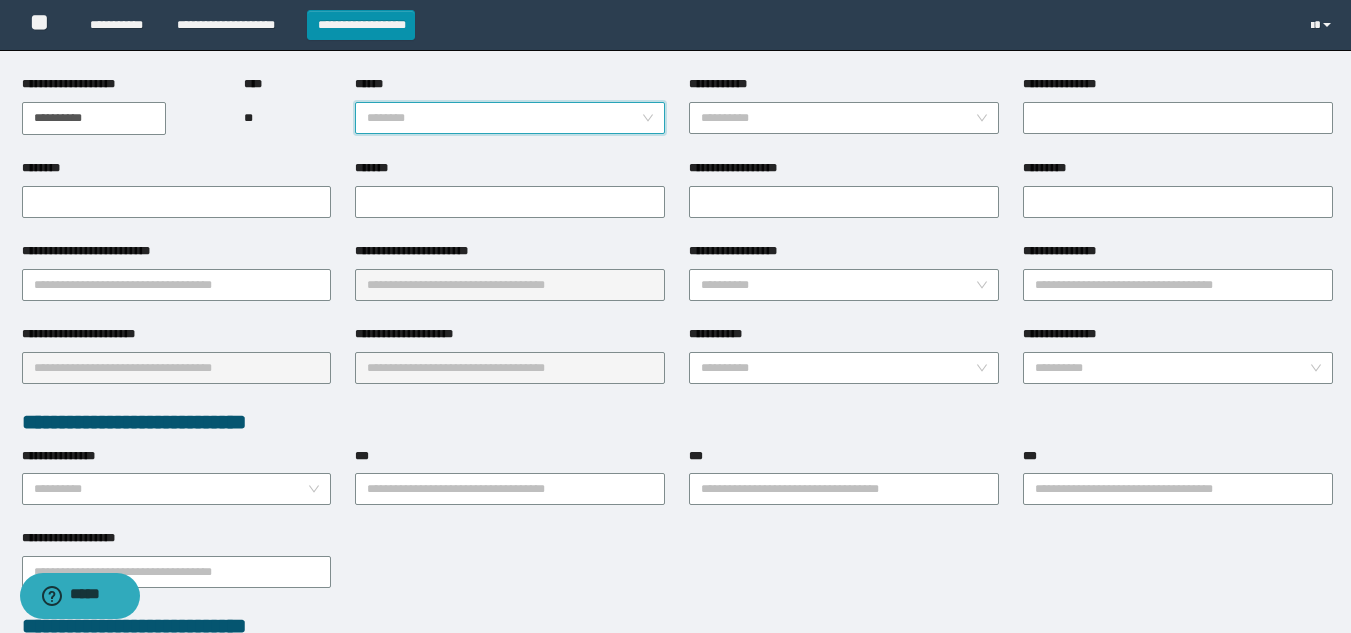 click on "********" at bounding box center [510, 118] 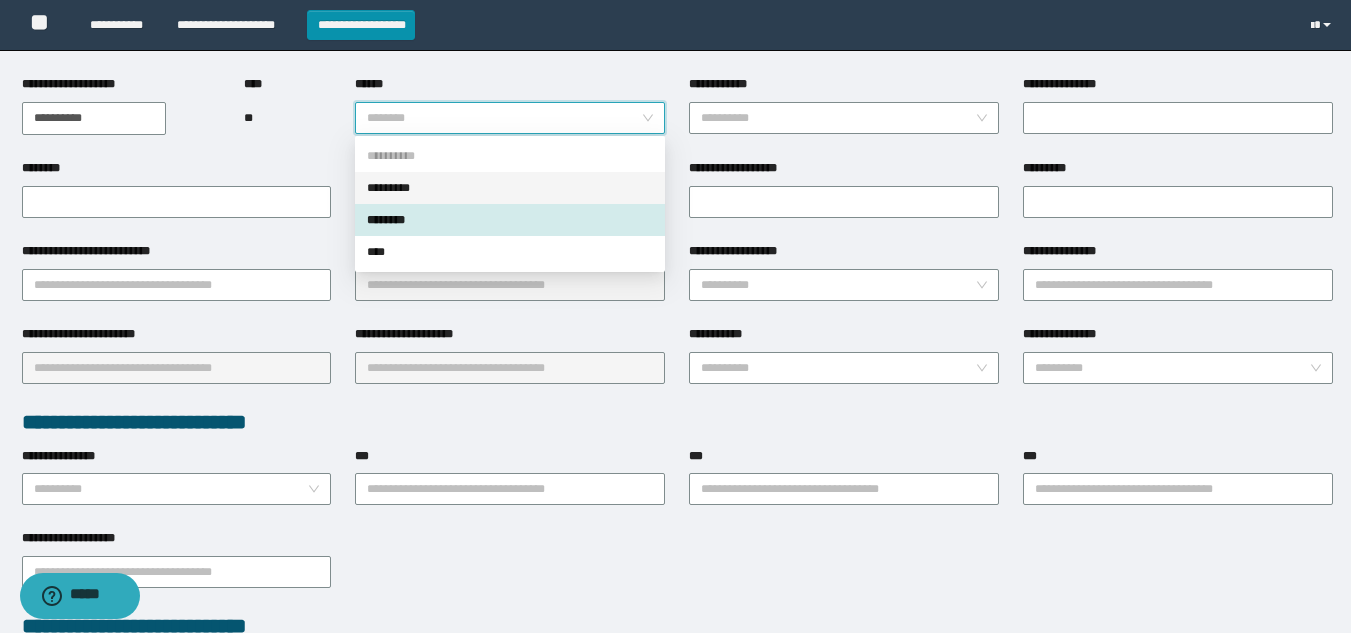 click on "*********" at bounding box center [510, 188] 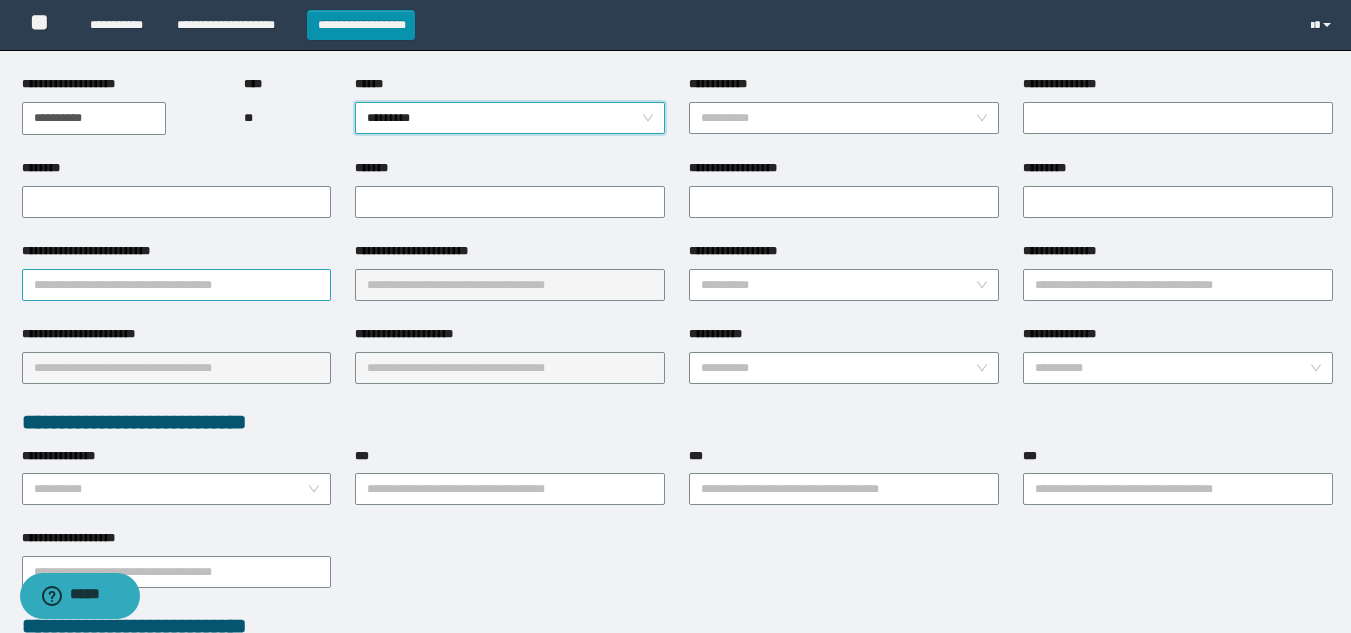 click on "**********" at bounding box center [177, 285] 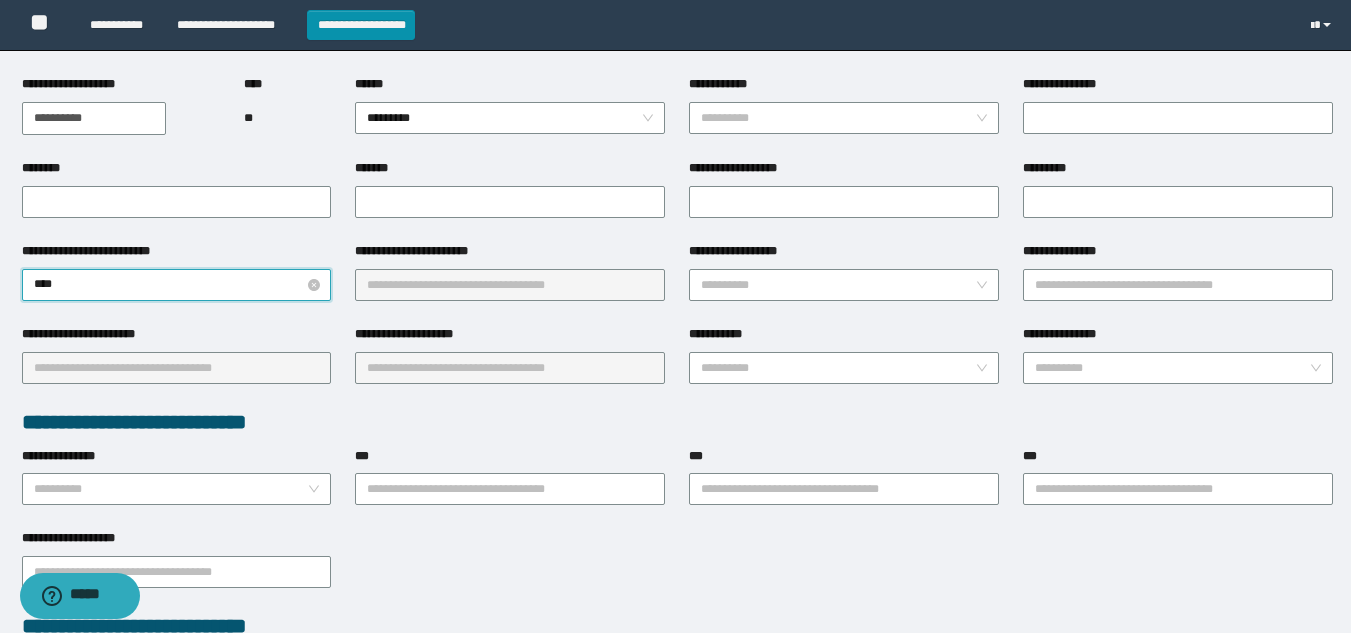 type on "*****" 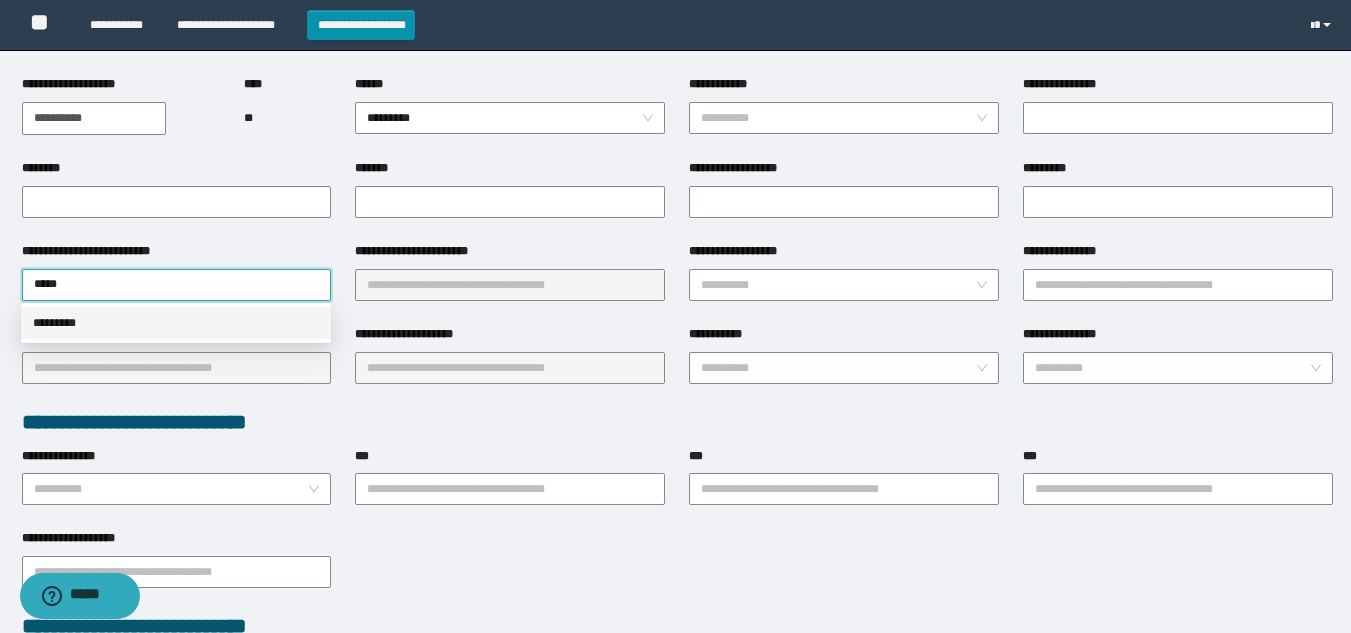 click on "*********" at bounding box center [176, 323] 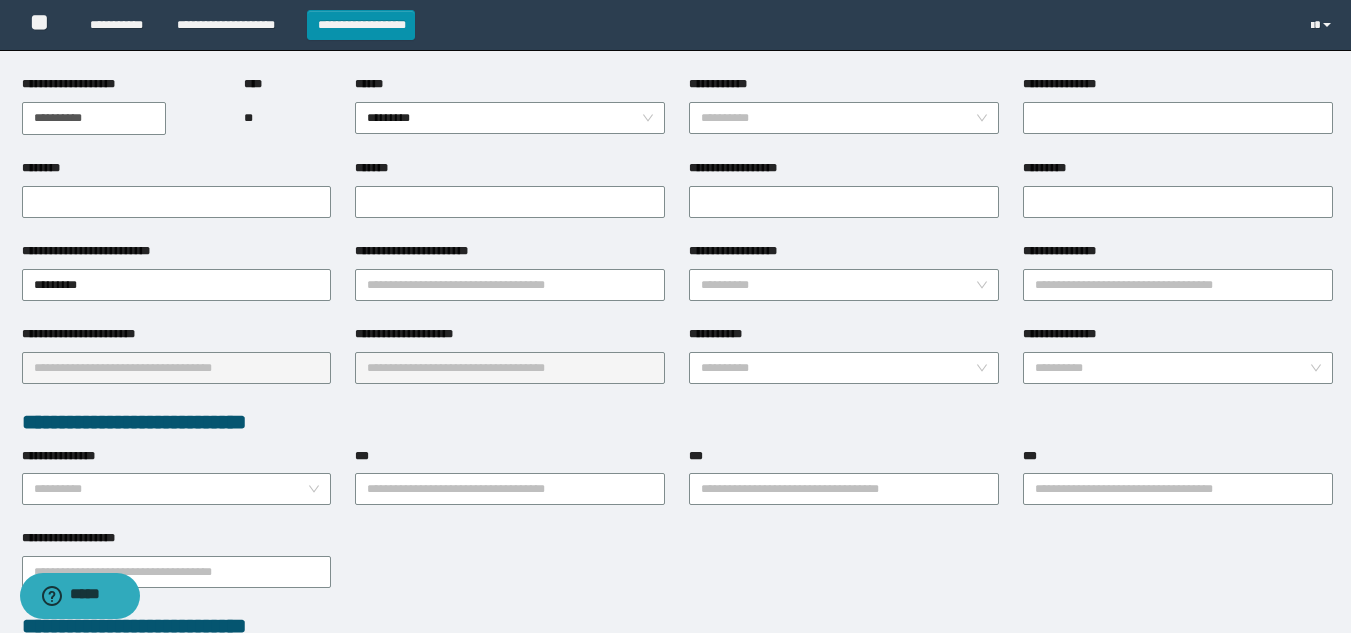 click on "**********" at bounding box center [510, 283] 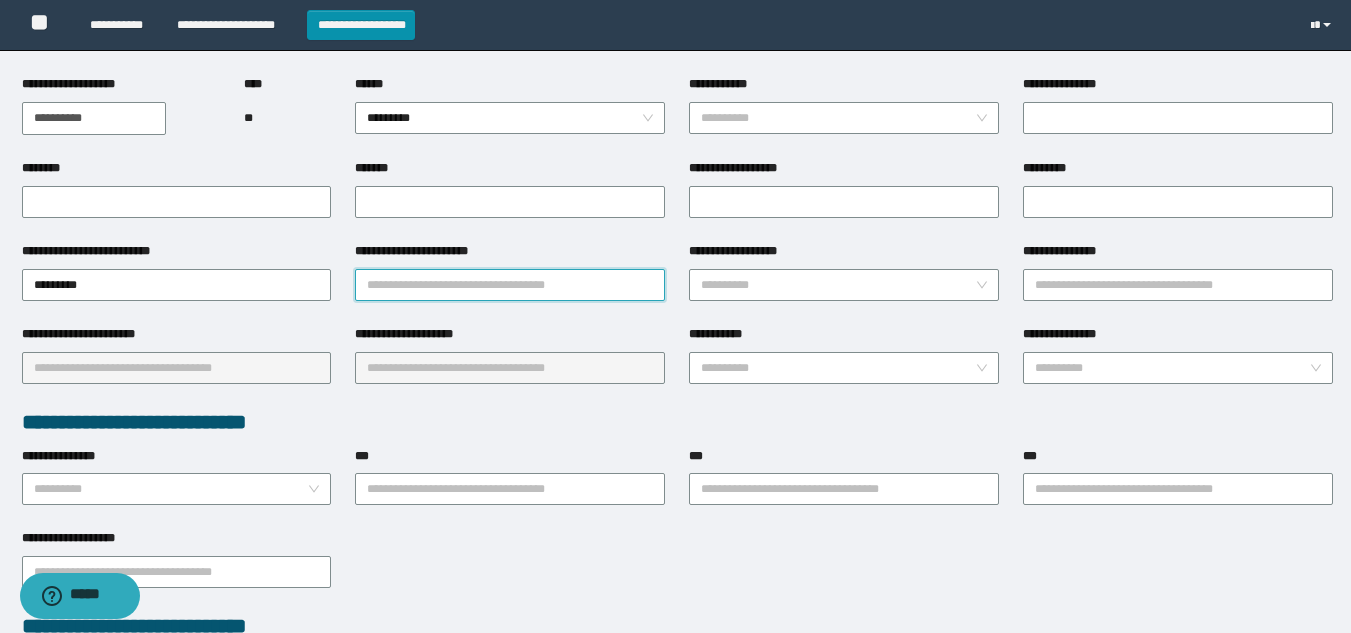 click on "**********" at bounding box center (510, 285) 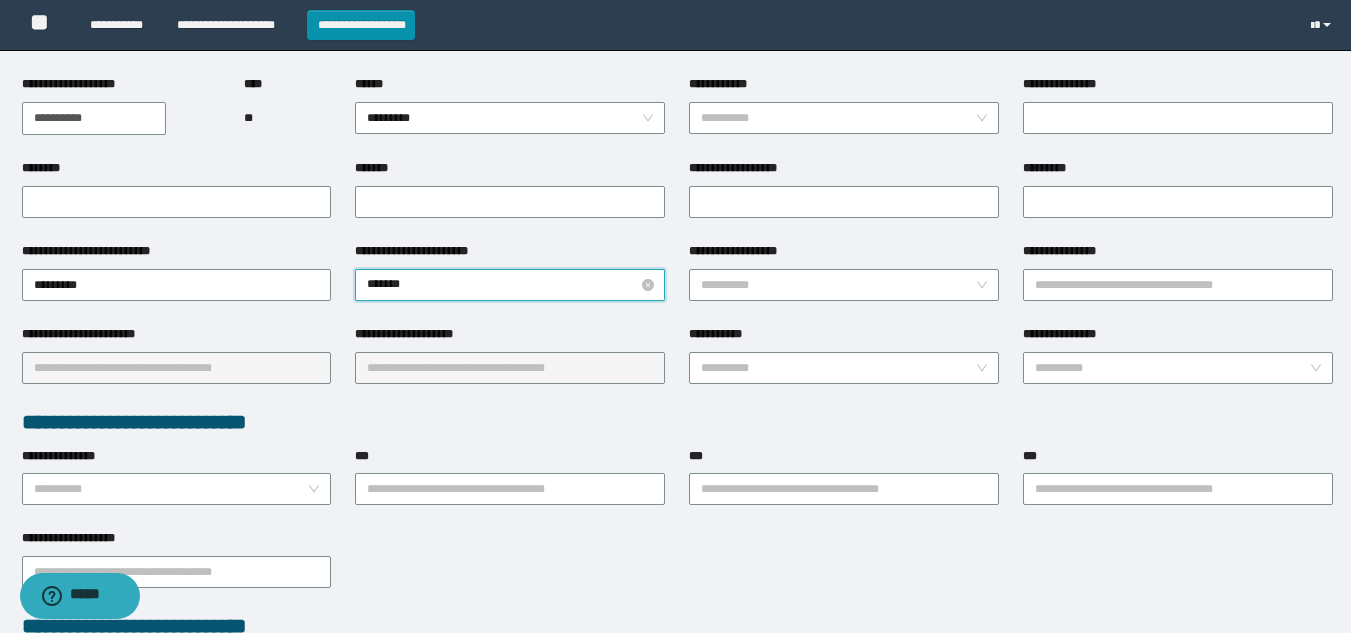 type on "********" 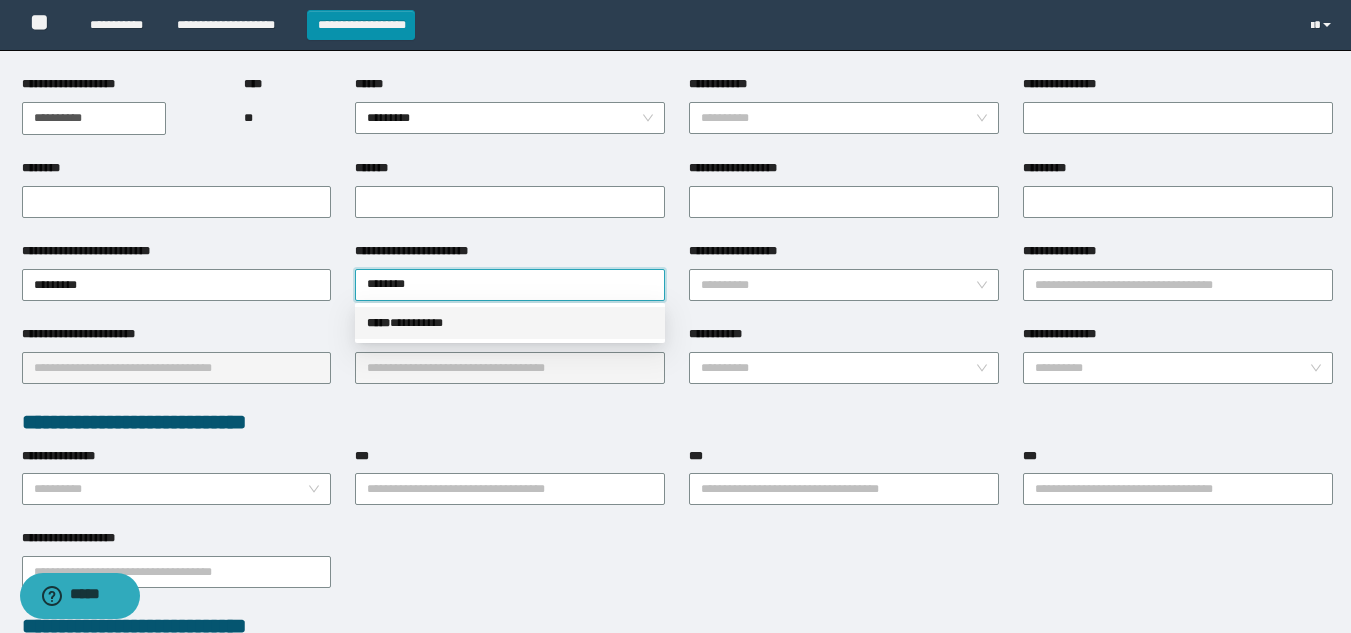 type 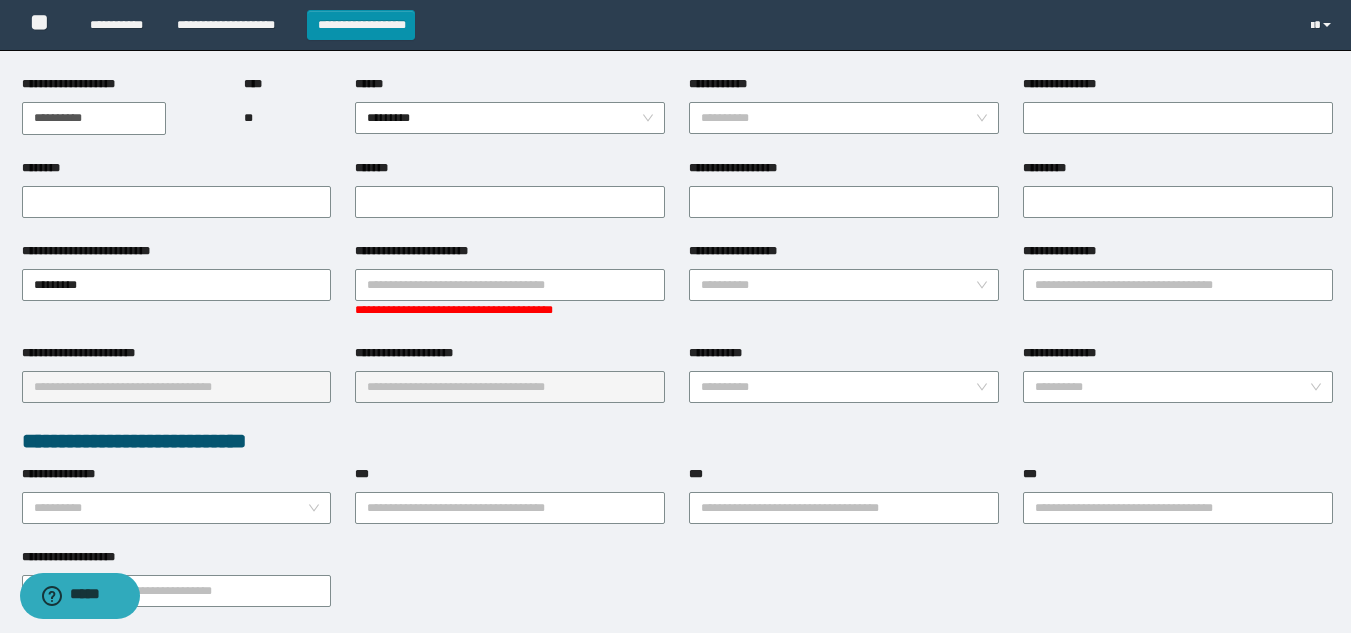 click on "**********" at bounding box center [510, 357] 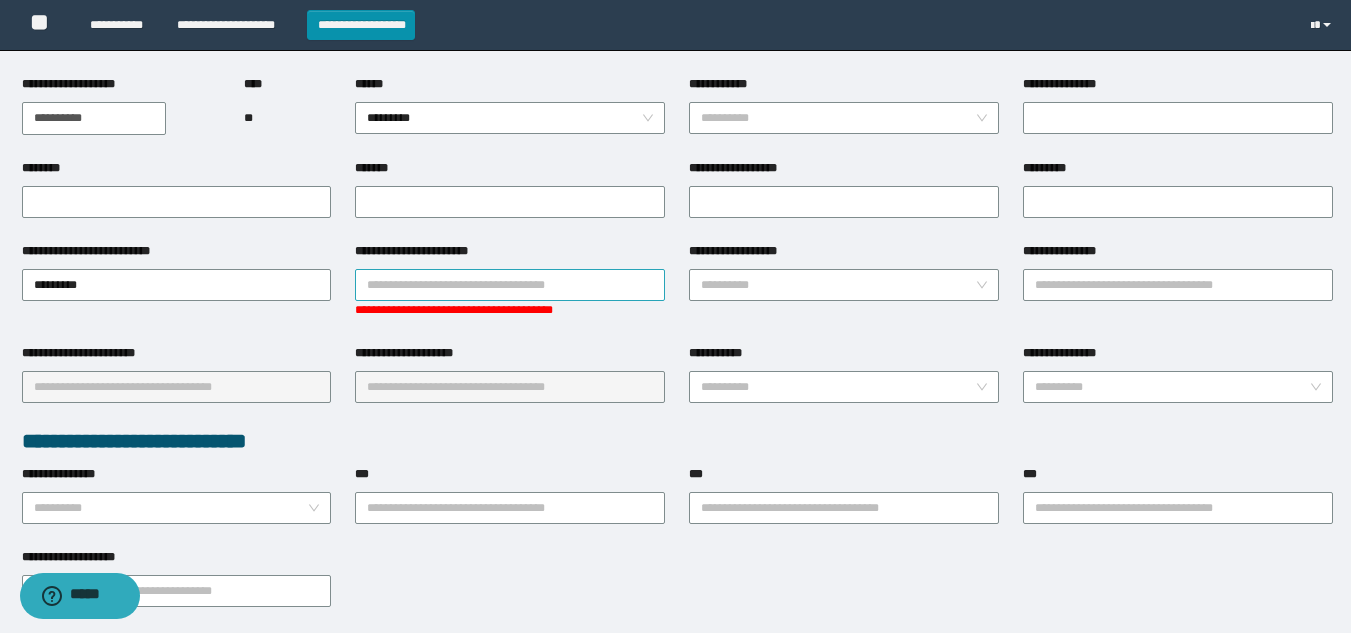 click on "**********" at bounding box center [510, 285] 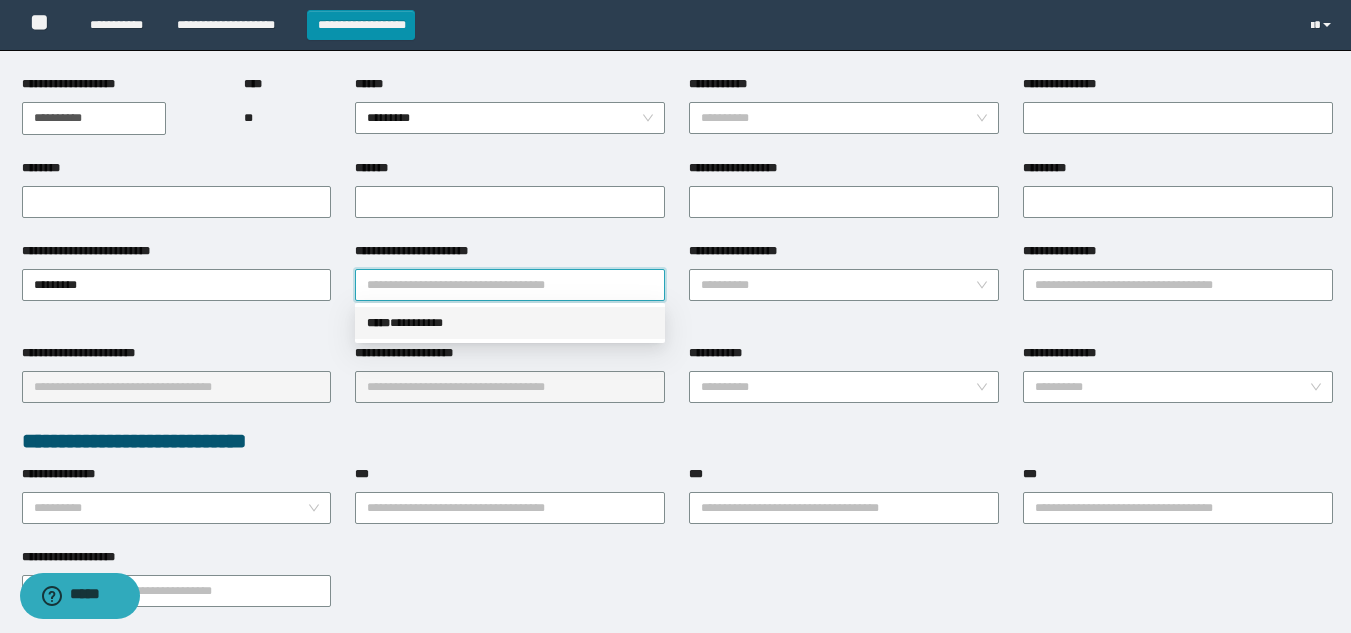 click on "***** * ********" at bounding box center (510, 323) 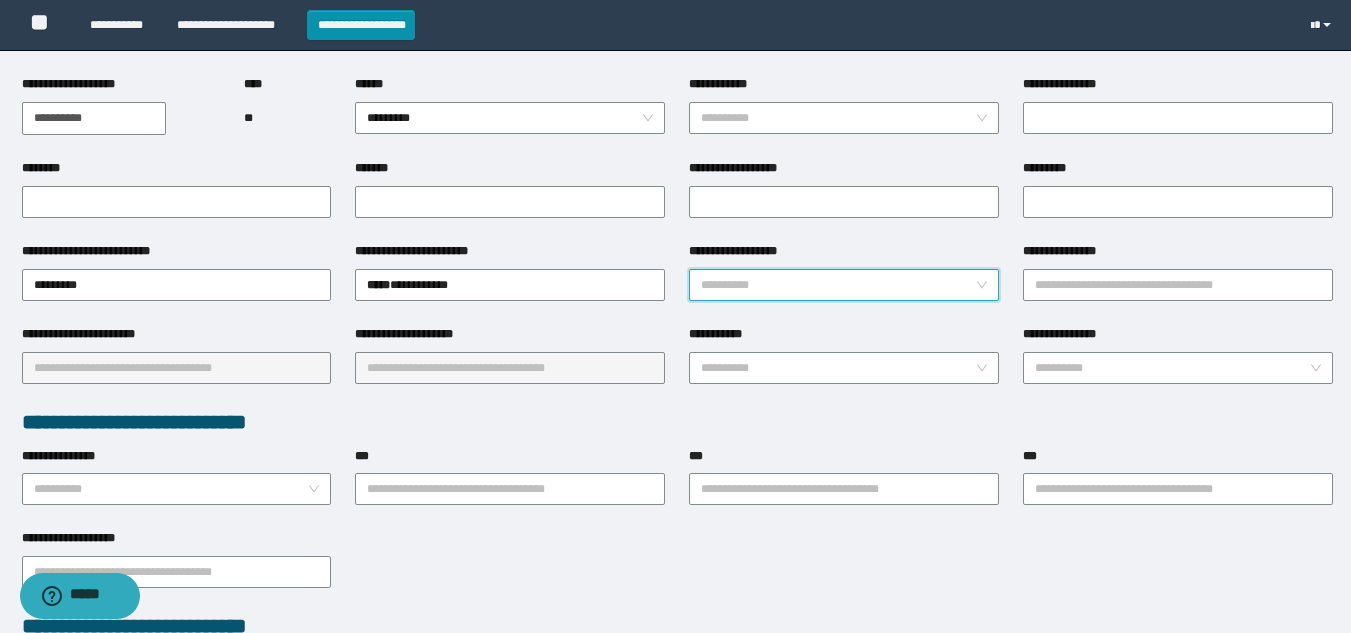 drag, startPoint x: 888, startPoint y: 277, endPoint x: 870, endPoint y: 293, distance: 24.083189 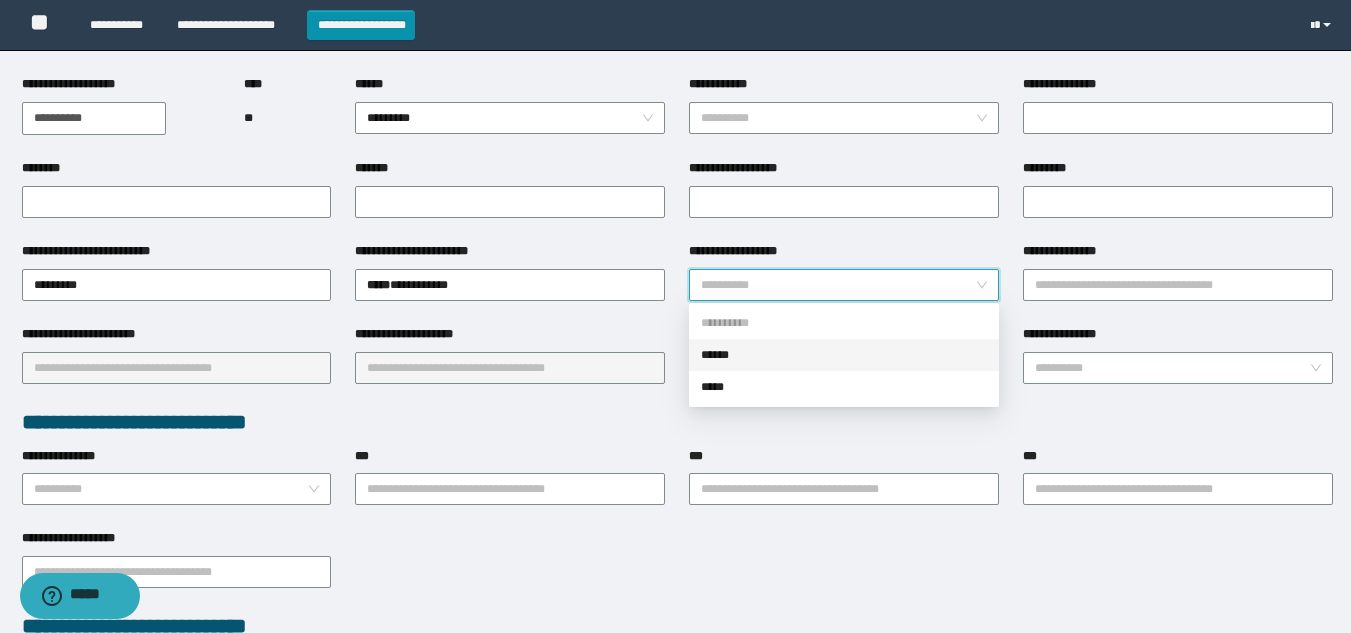 click on "******" at bounding box center (844, 355) 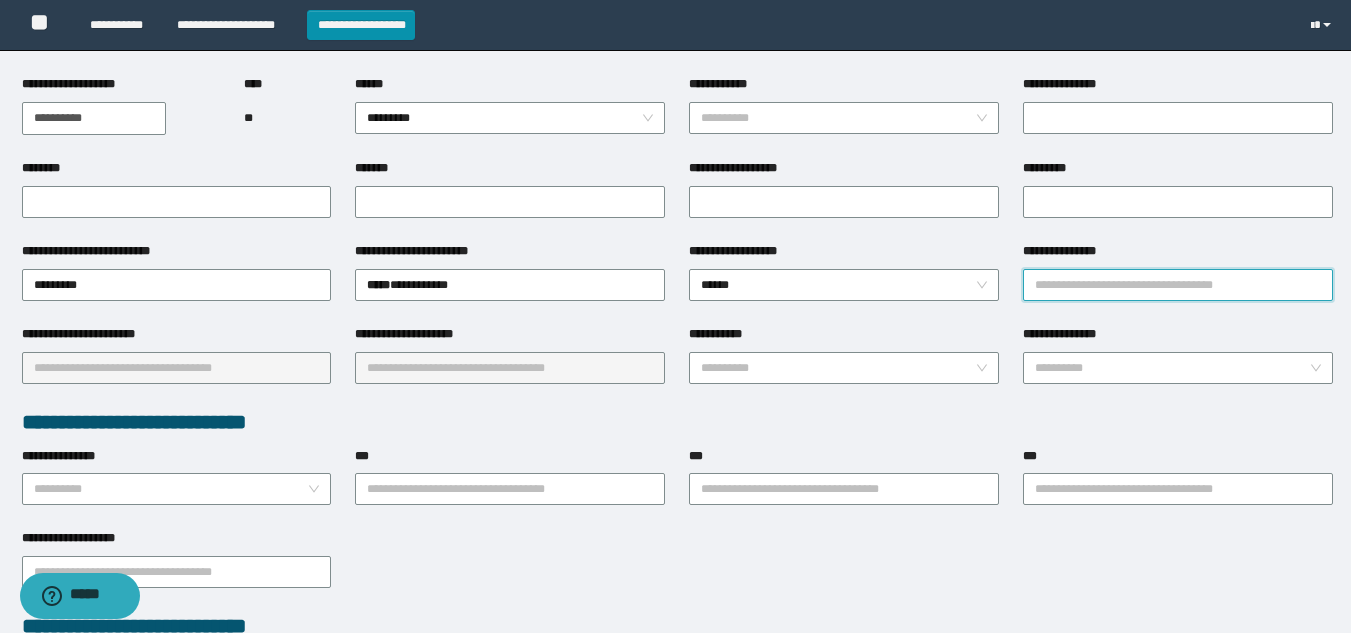 click on "**********" at bounding box center [1178, 285] 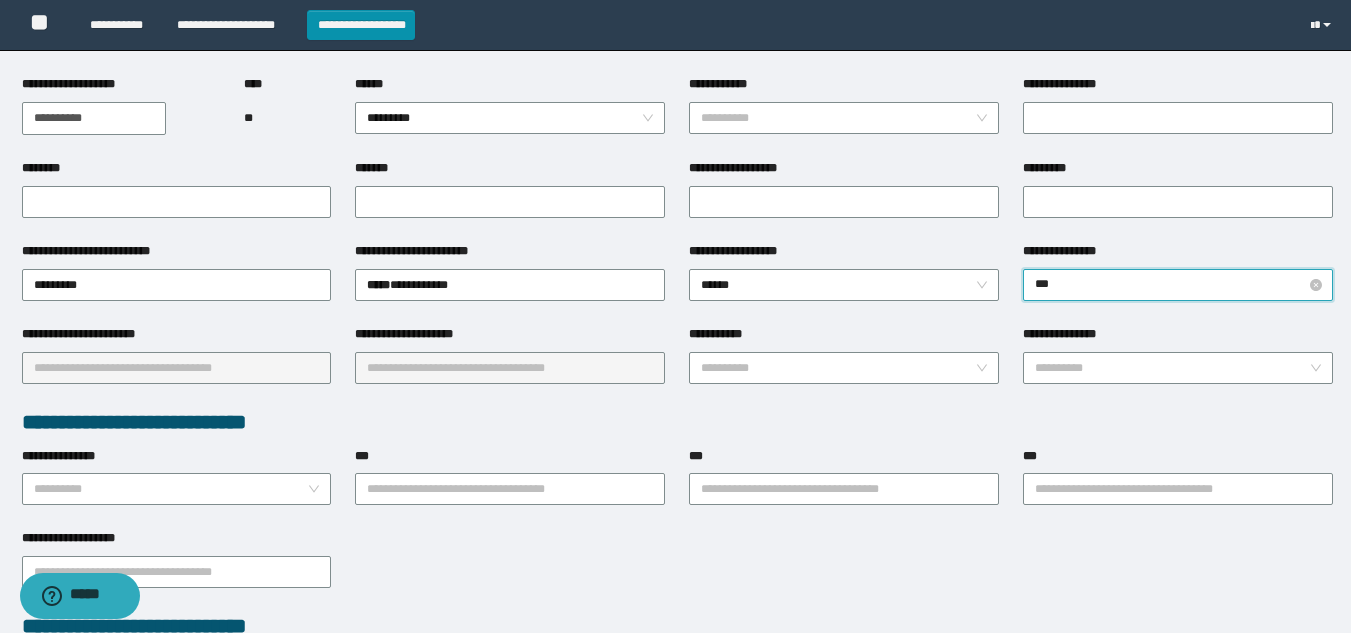 type on "****" 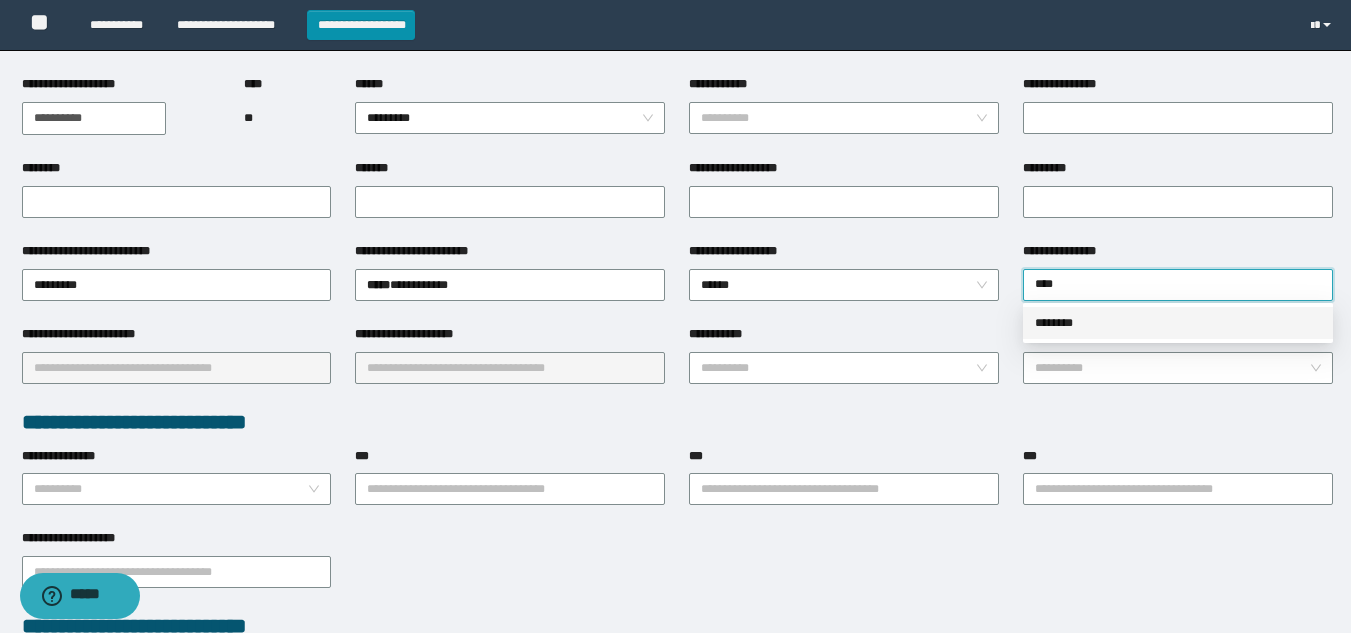click on "********" at bounding box center [1178, 323] 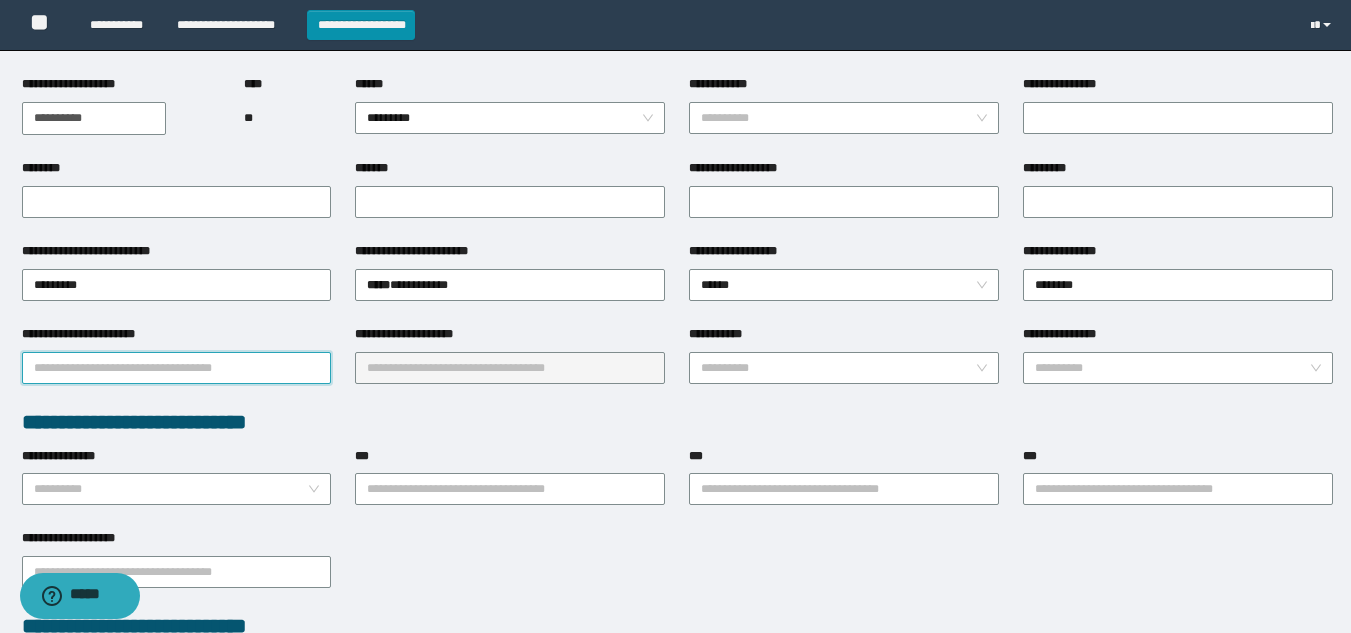 click on "**********" at bounding box center [177, 368] 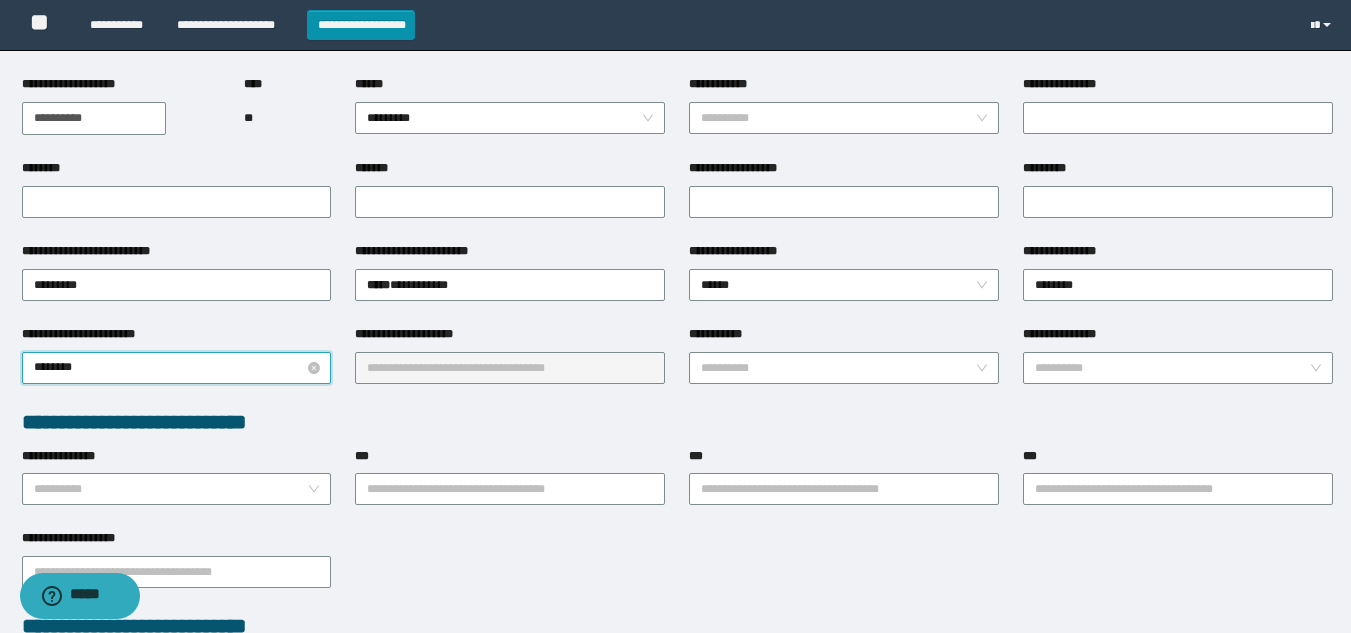 type on "*********" 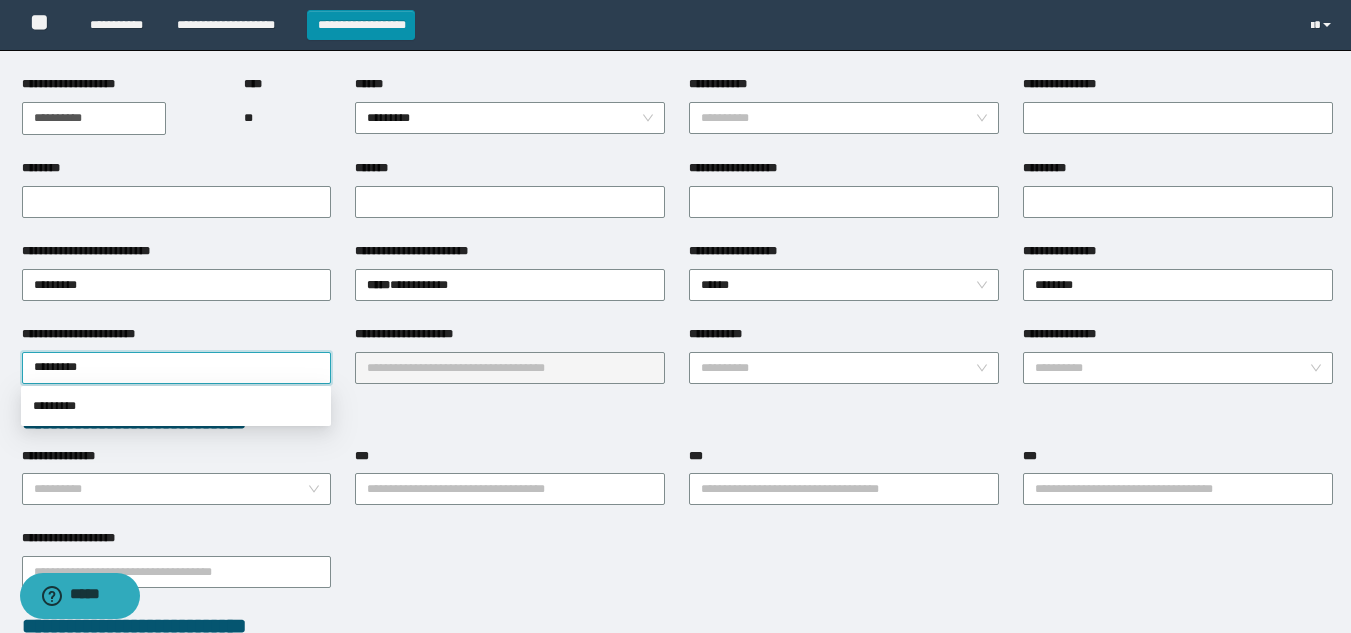 type 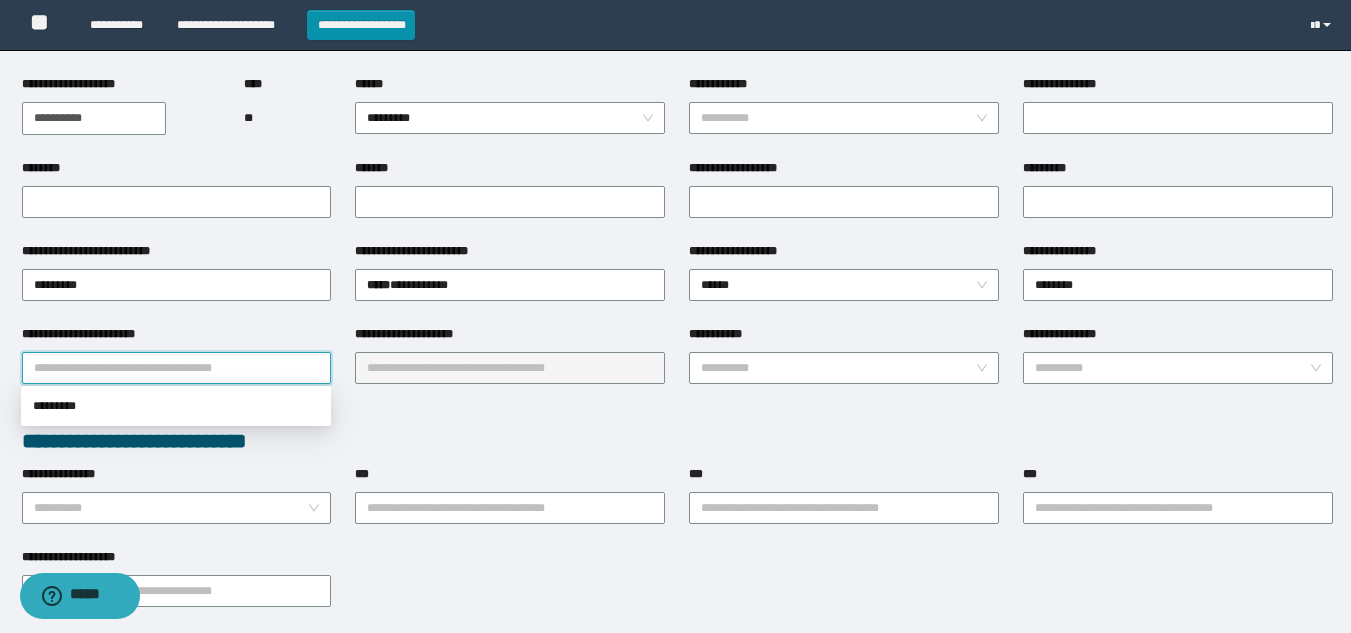 click on "**********" at bounding box center (675, 116) 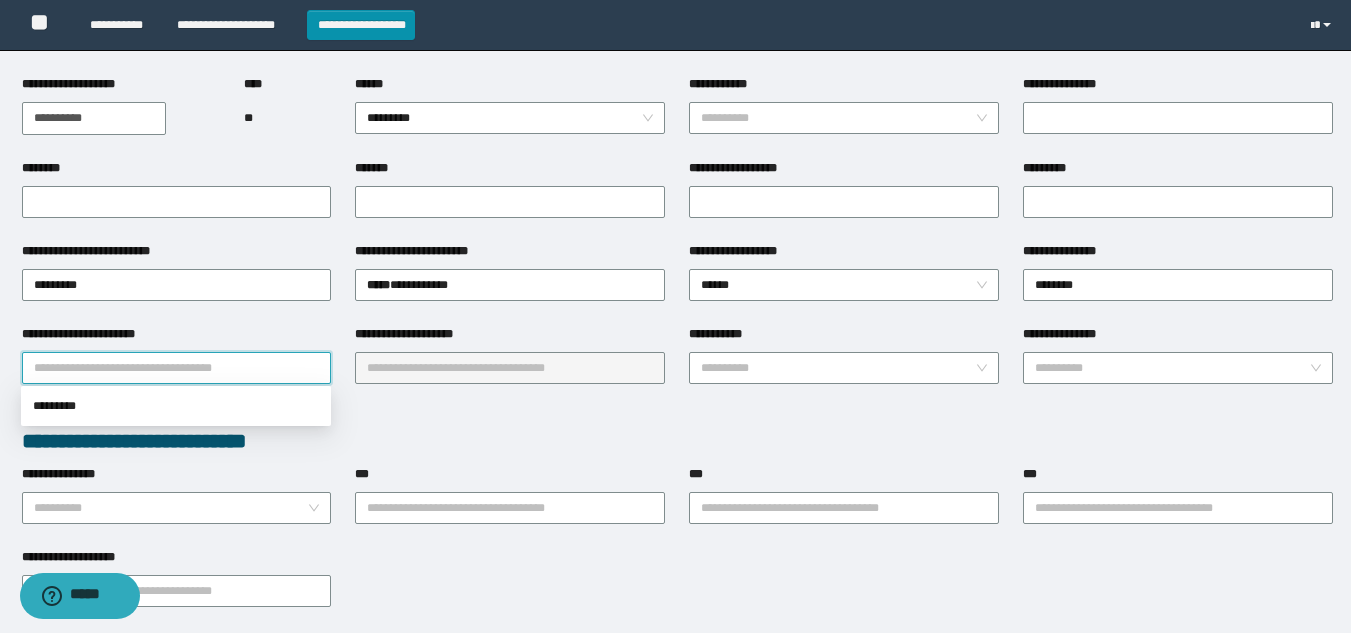 click on "**********" at bounding box center (177, 368) 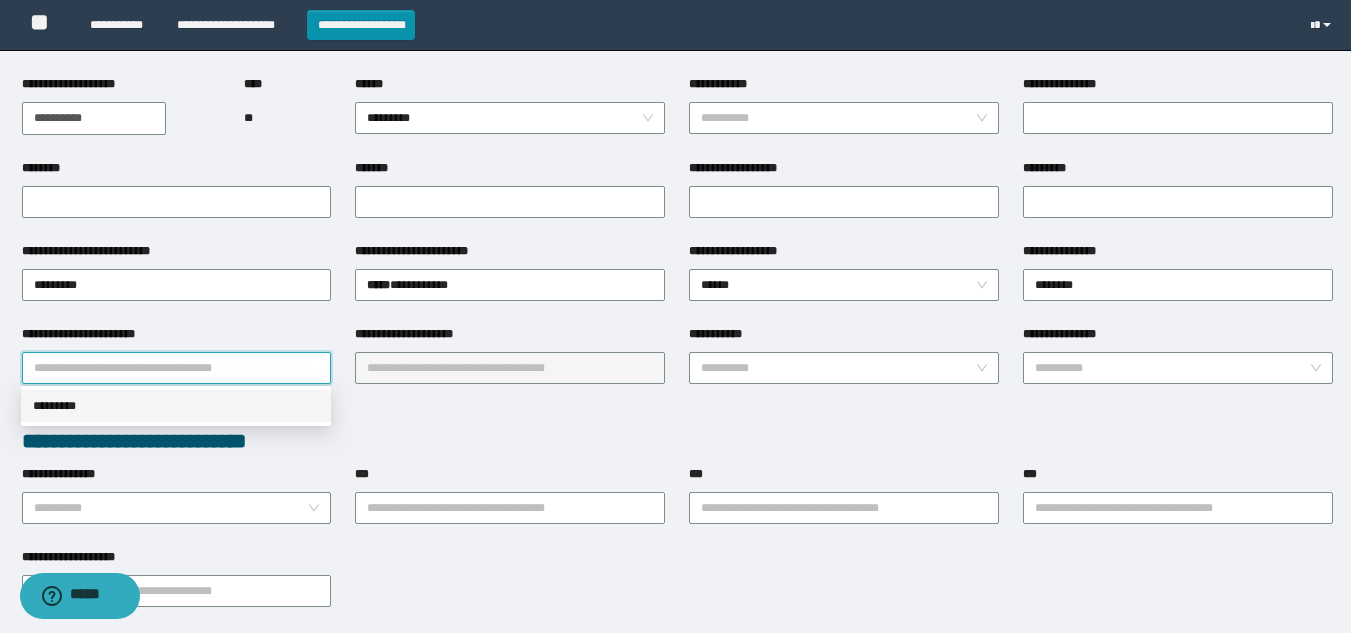 click on "*********" at bounding box center [176, 406] 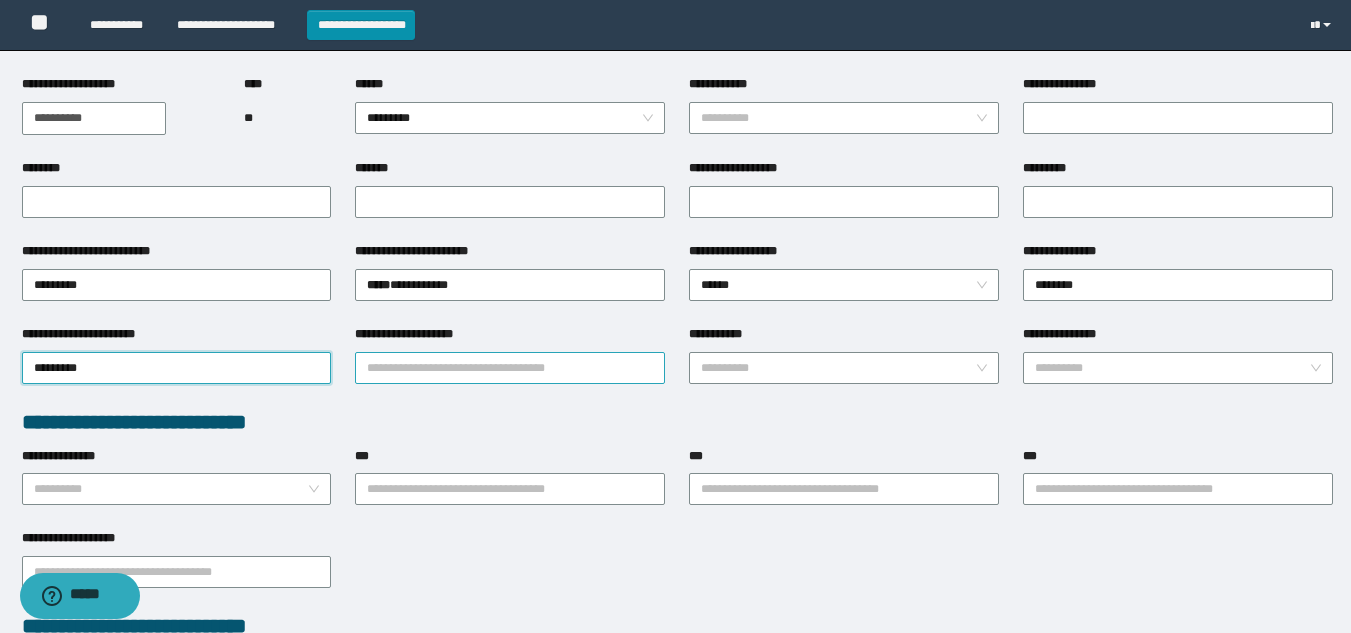 click on "**********" at bounding box center (510, 368) 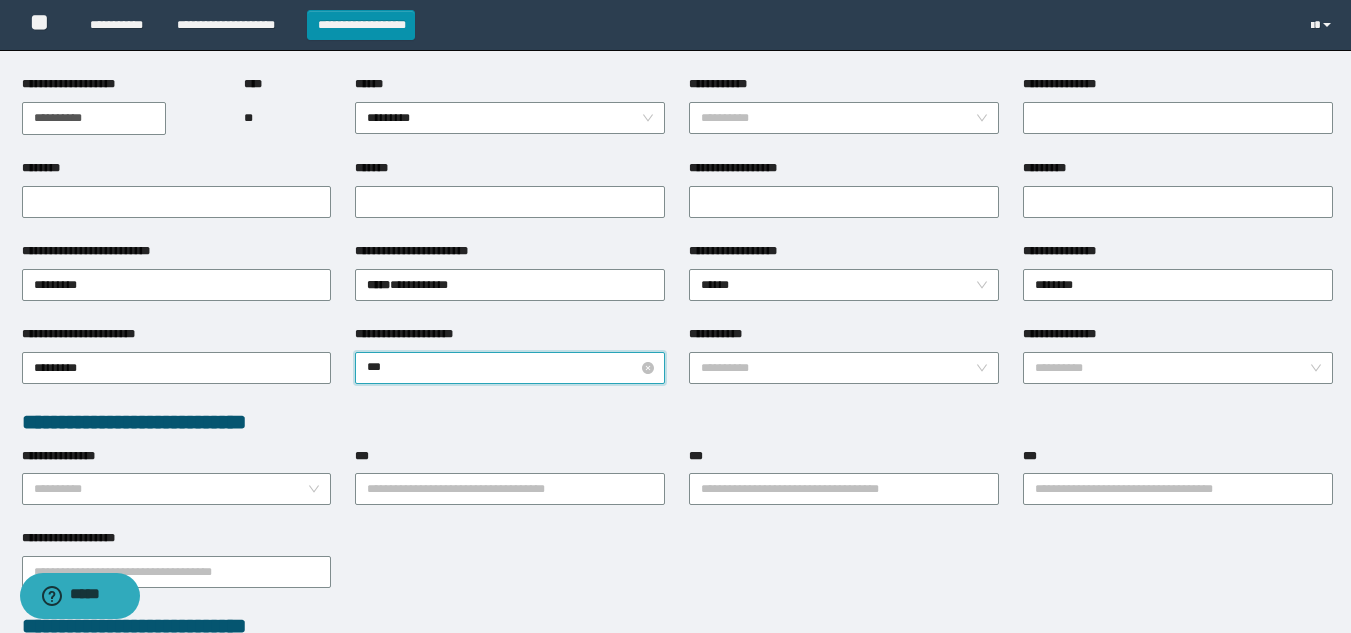 type on "****" 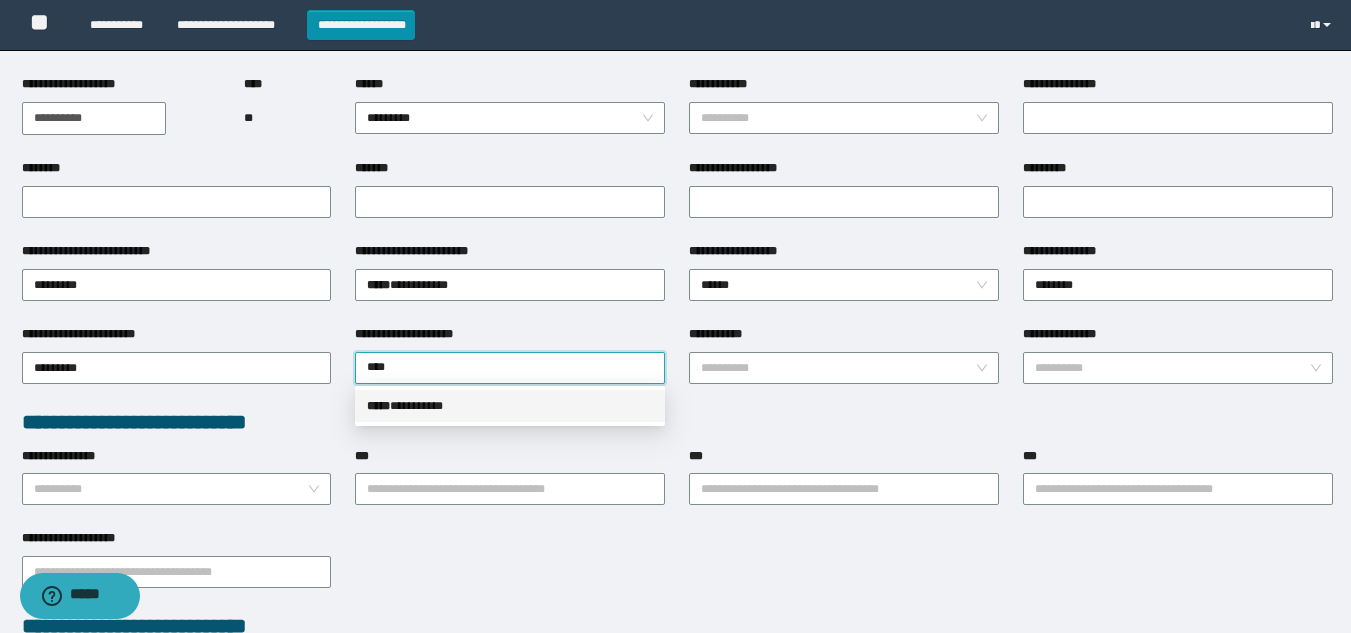 click on "***** * ********" at bounding box center (510, 406) 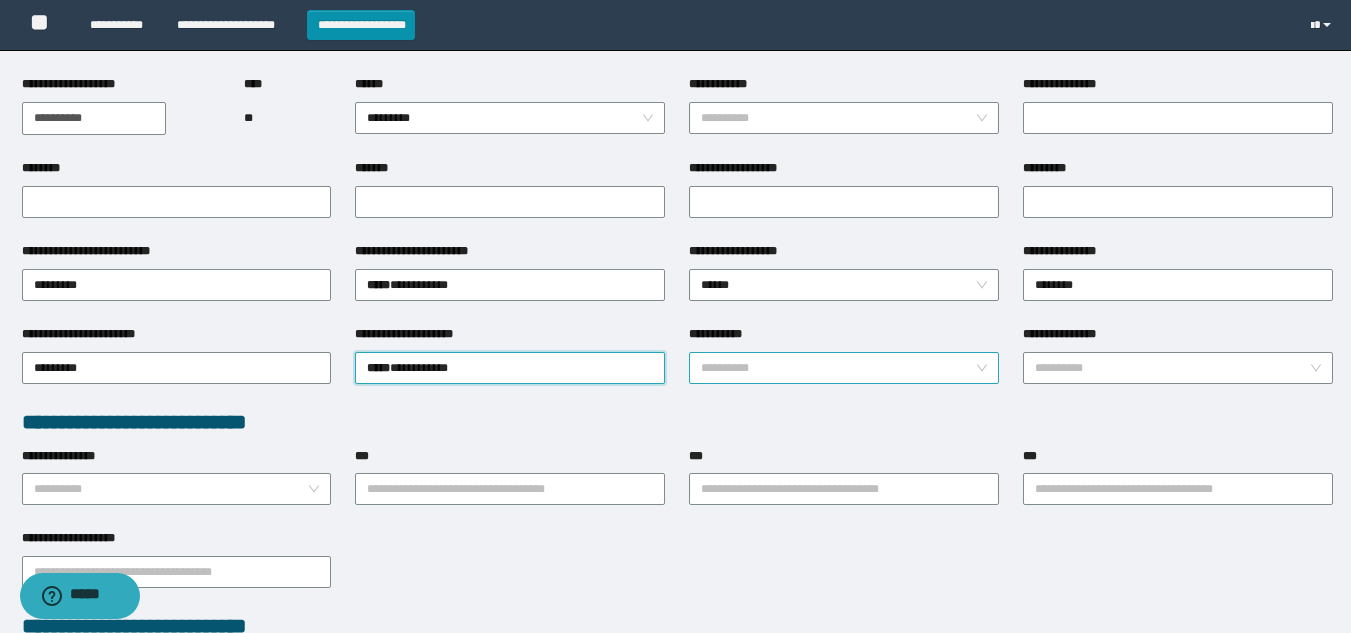 click on "**********" at bounding box center (838, 368) 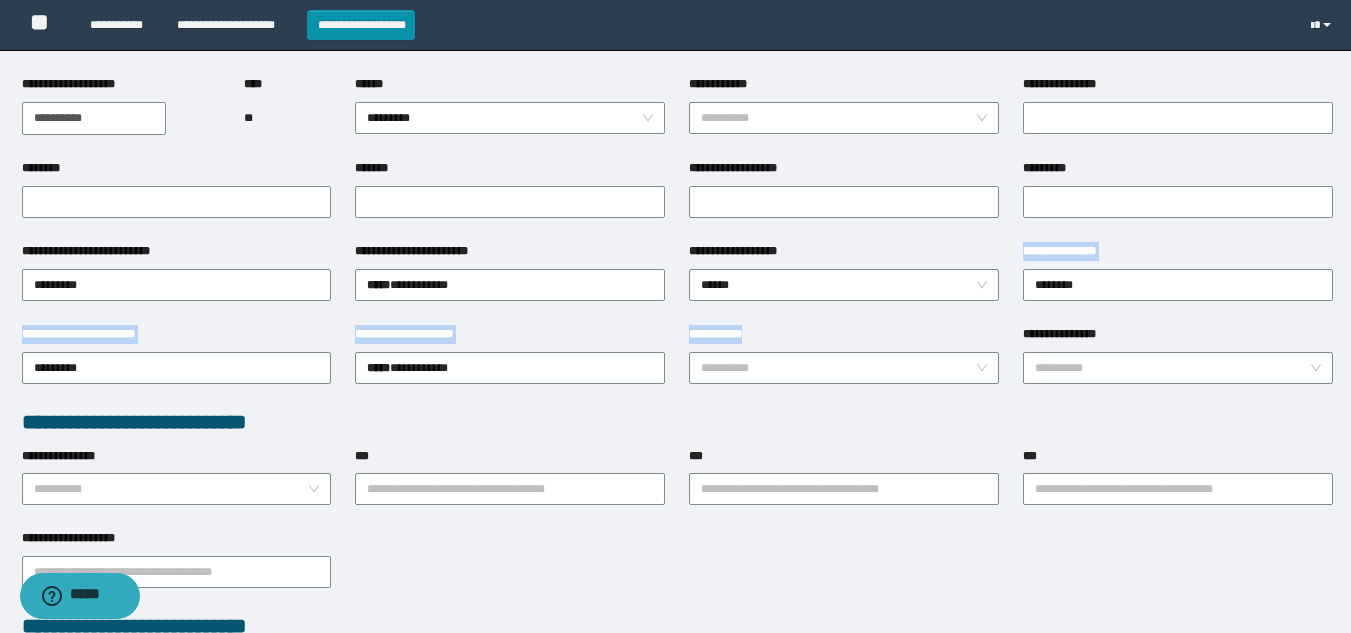 click on "**********" at bounding box center (844, 338) 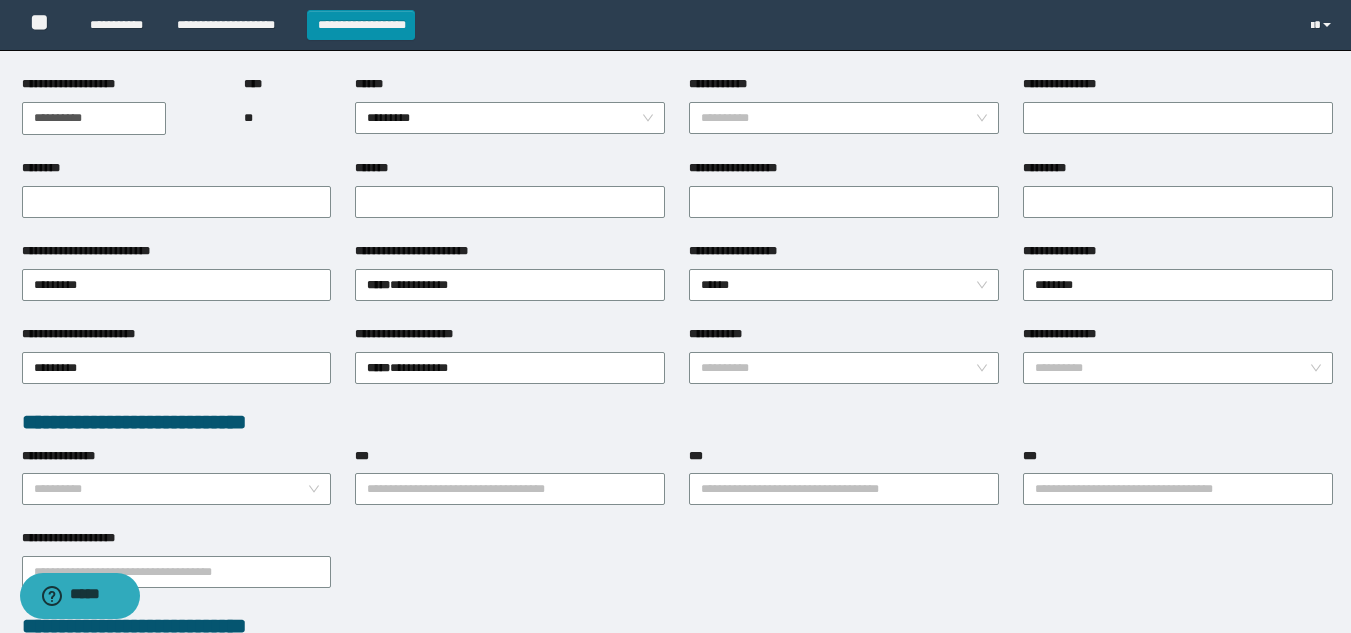 scroll, scrollTop: 400, scrollLeft: 0, axis: vertical 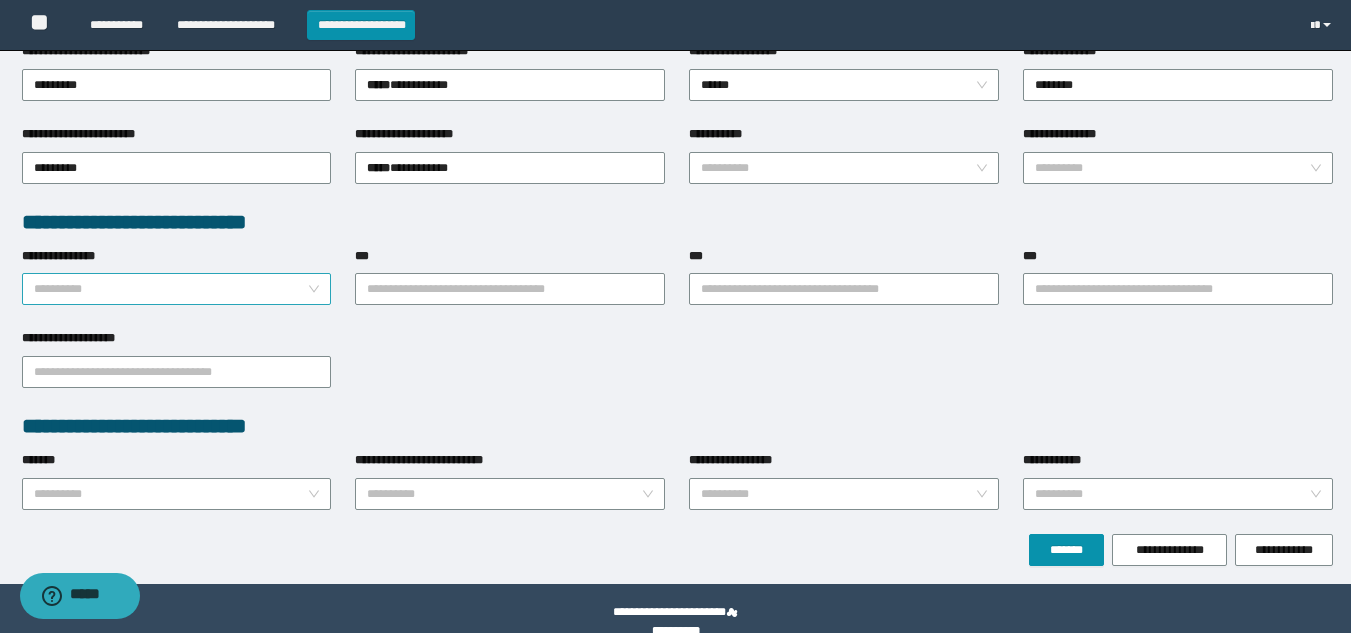 click on "**********" at bounding box center (171, 289) 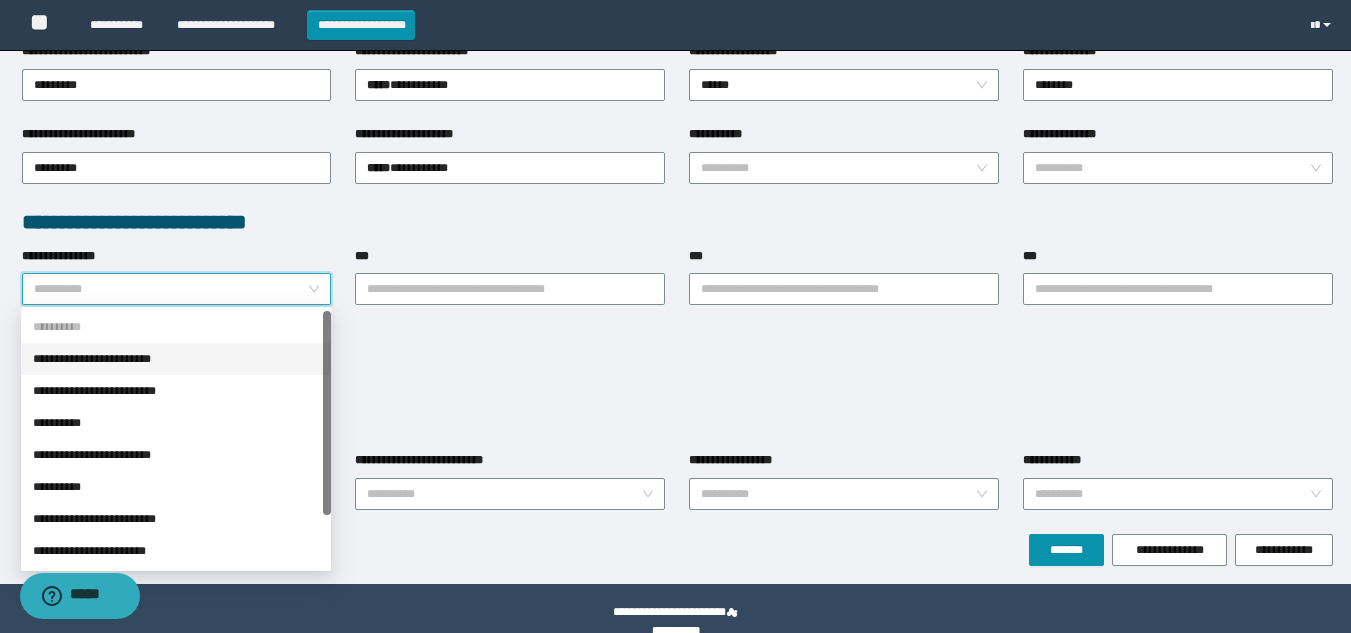 click on "**********" at bounding box center (176, 359) 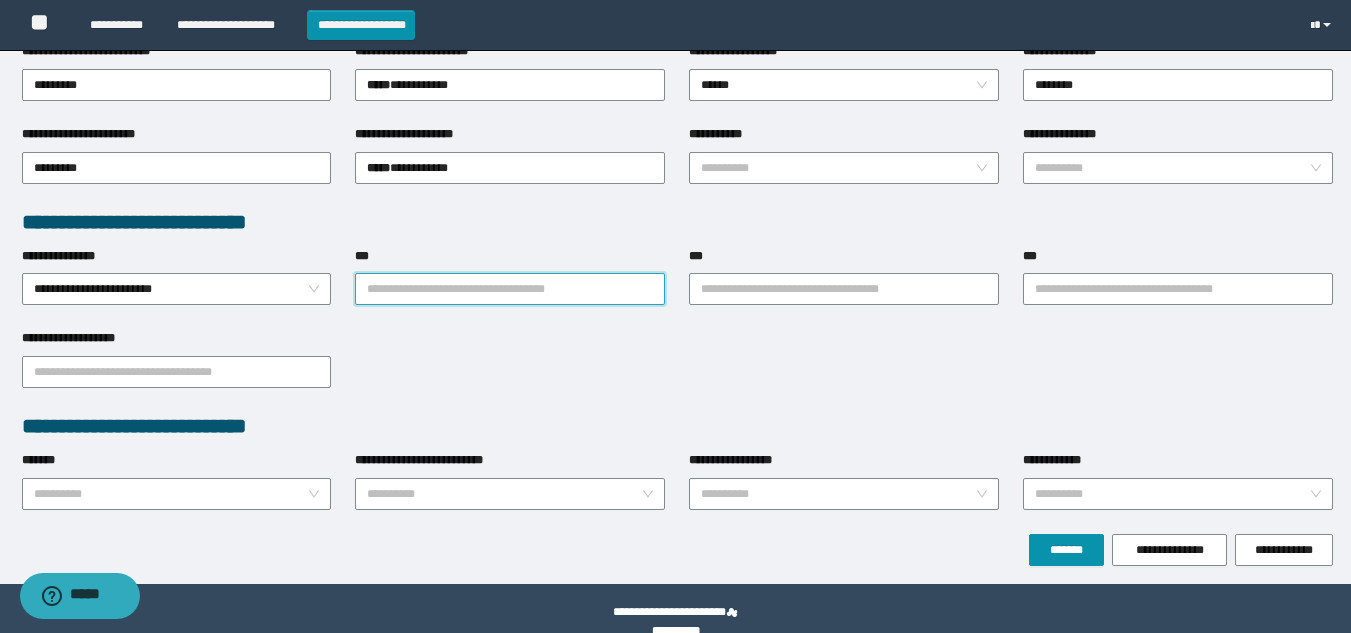 click on "***" at bounding box center (510, 289) 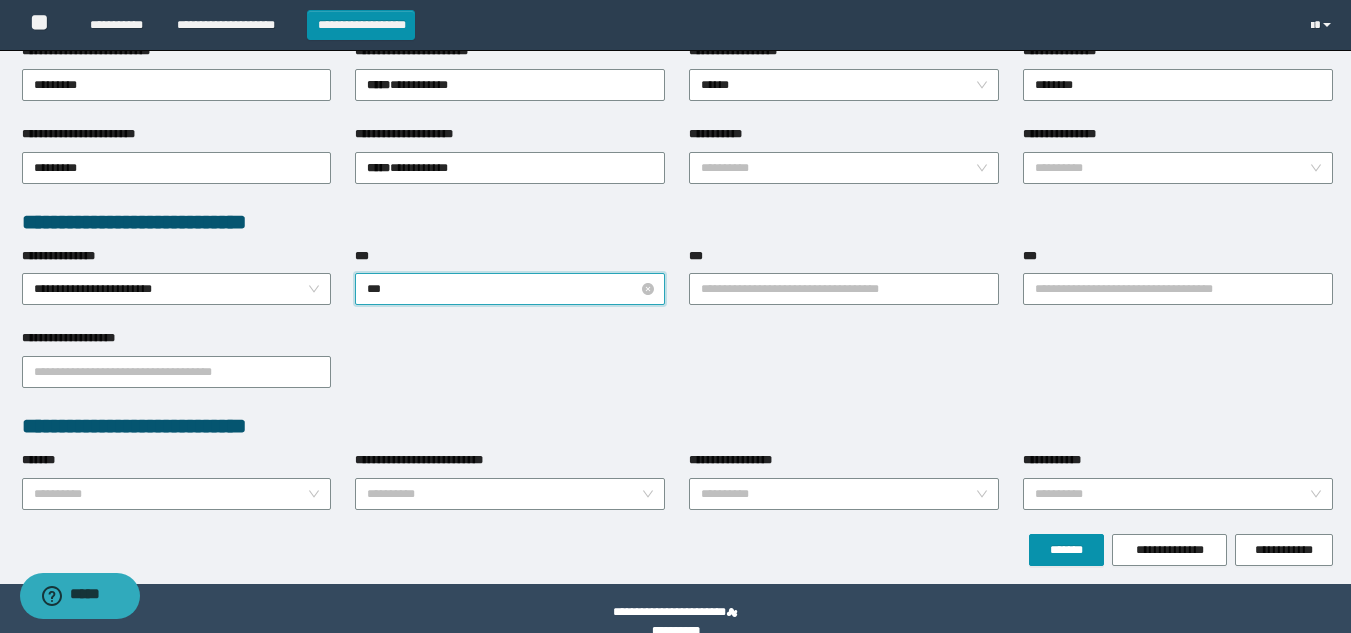 type on "**" 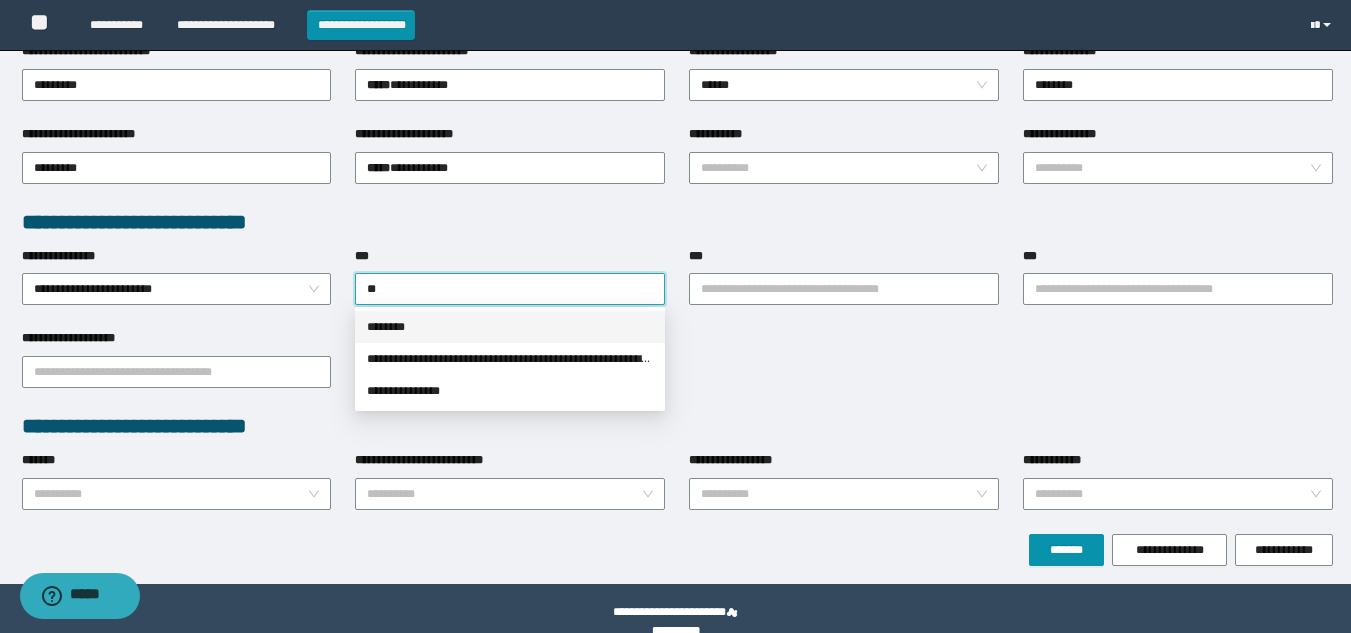 click on "********" at bounding box center (510, 327) 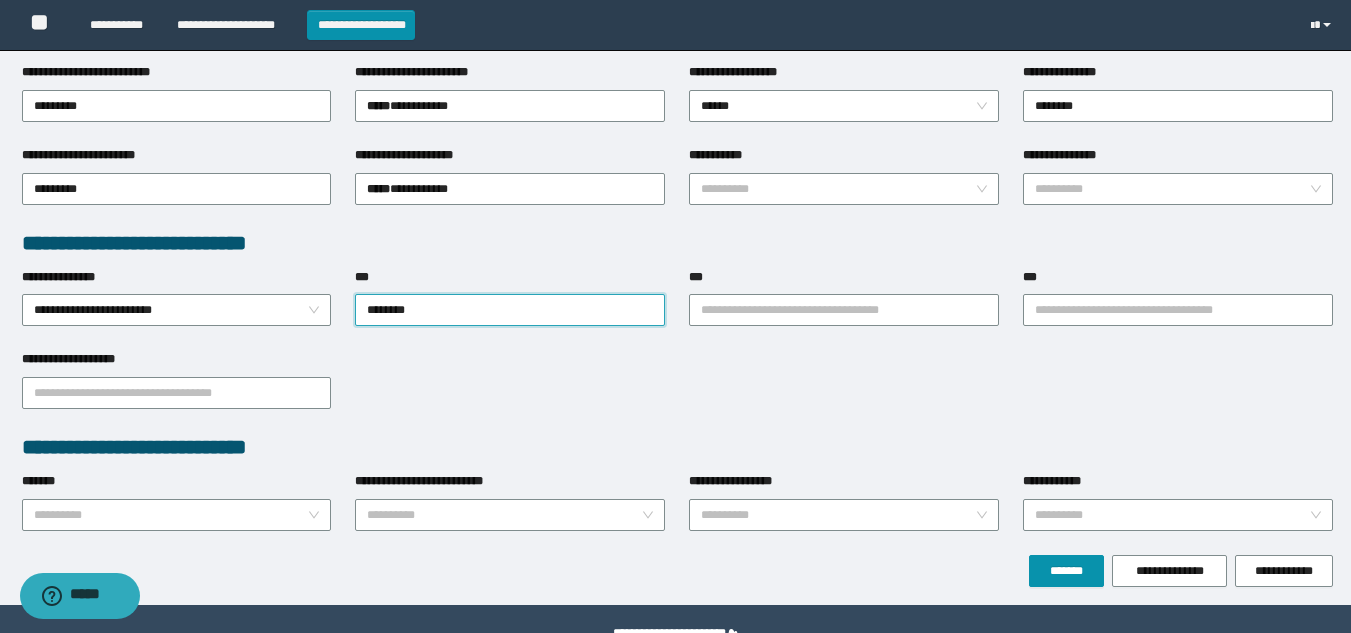 scroll, scrollTop: 428, scrollLeft: 0, axis: vertical 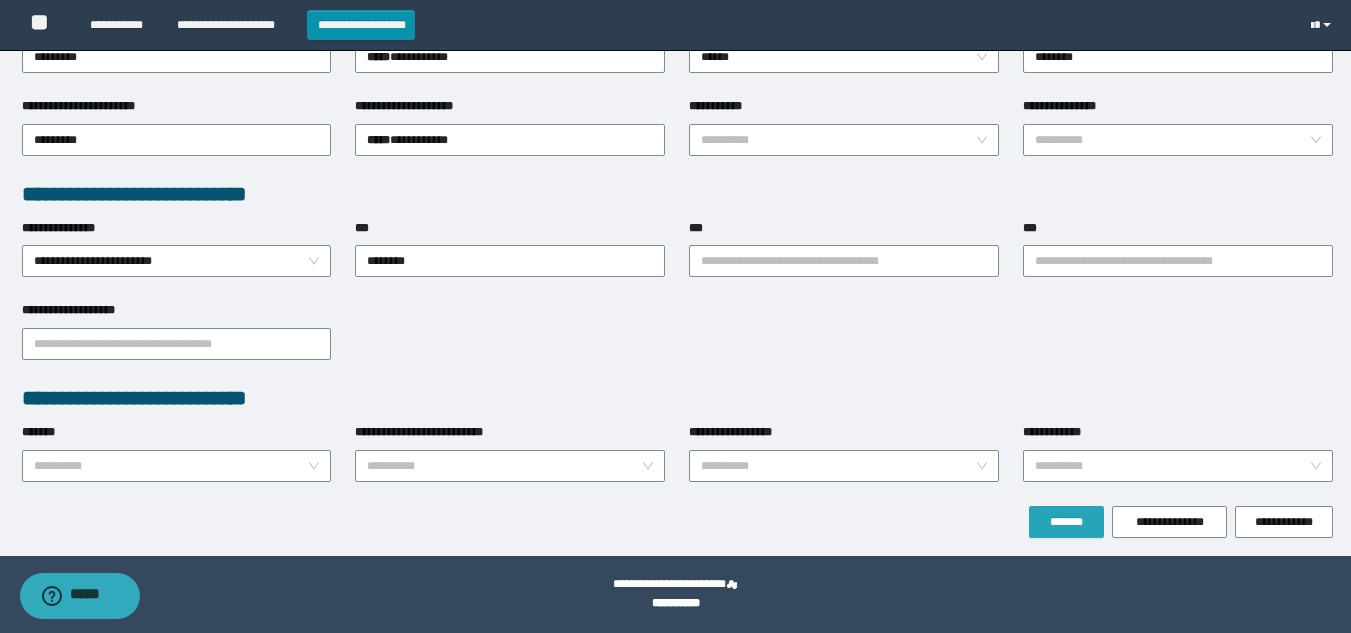 click on "*******" at bounding box center (1066, 522) 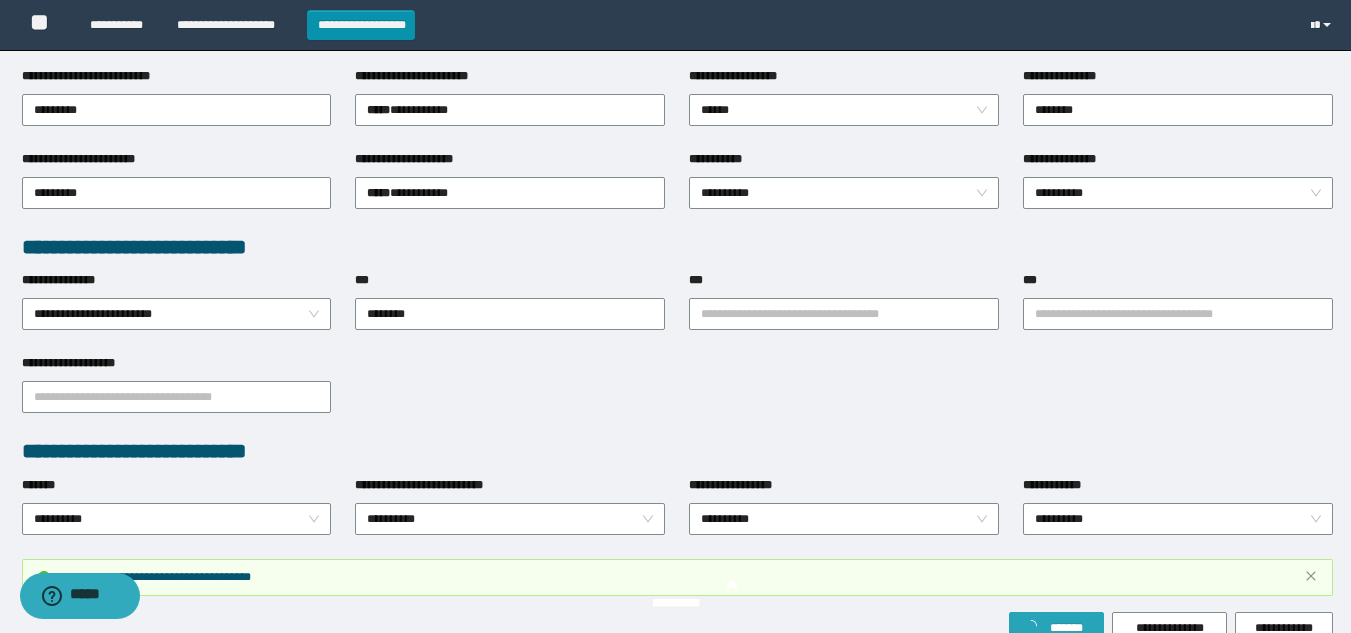 scroll, scrollTop: 481, scrollLeft: 0, axis: vertical 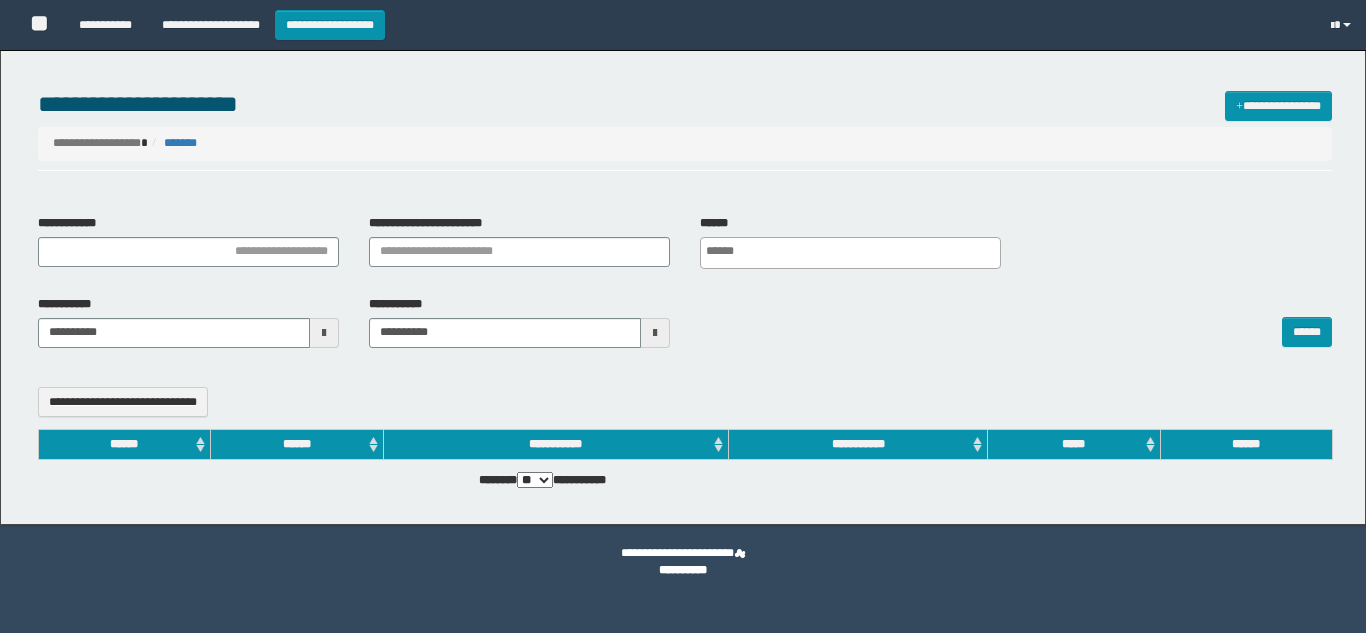 select 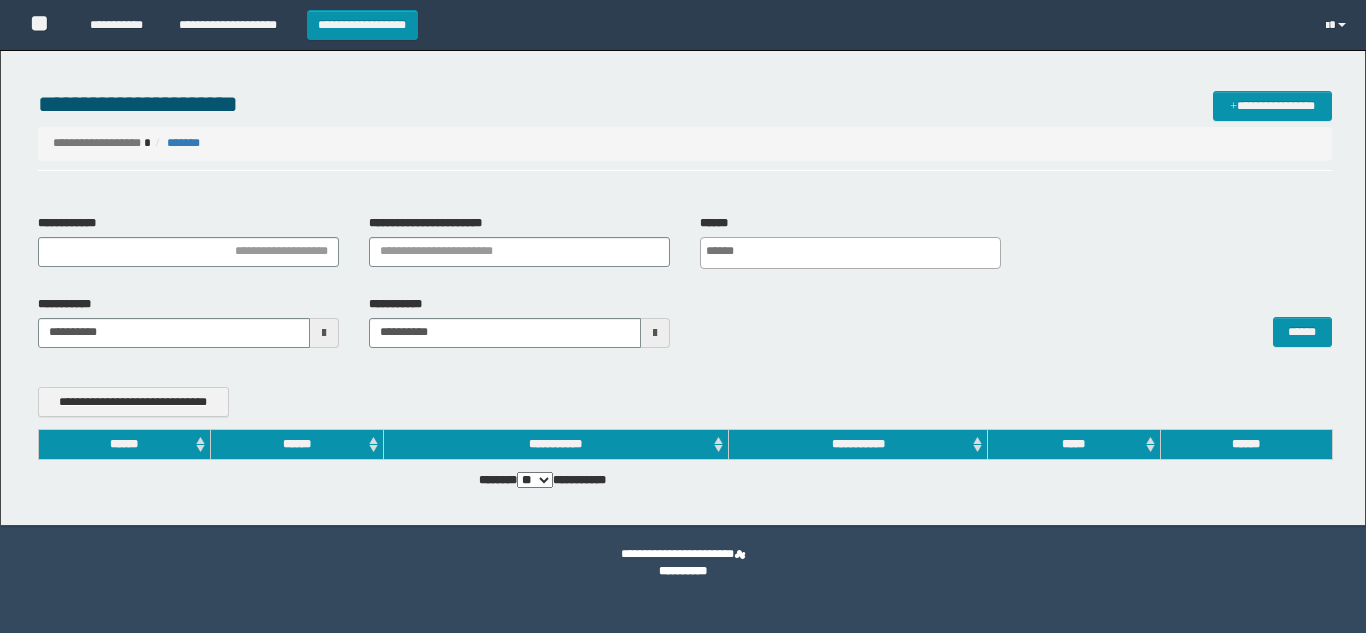 scroll, scrollTop: 0, scrollLeft: 0, axis: both 